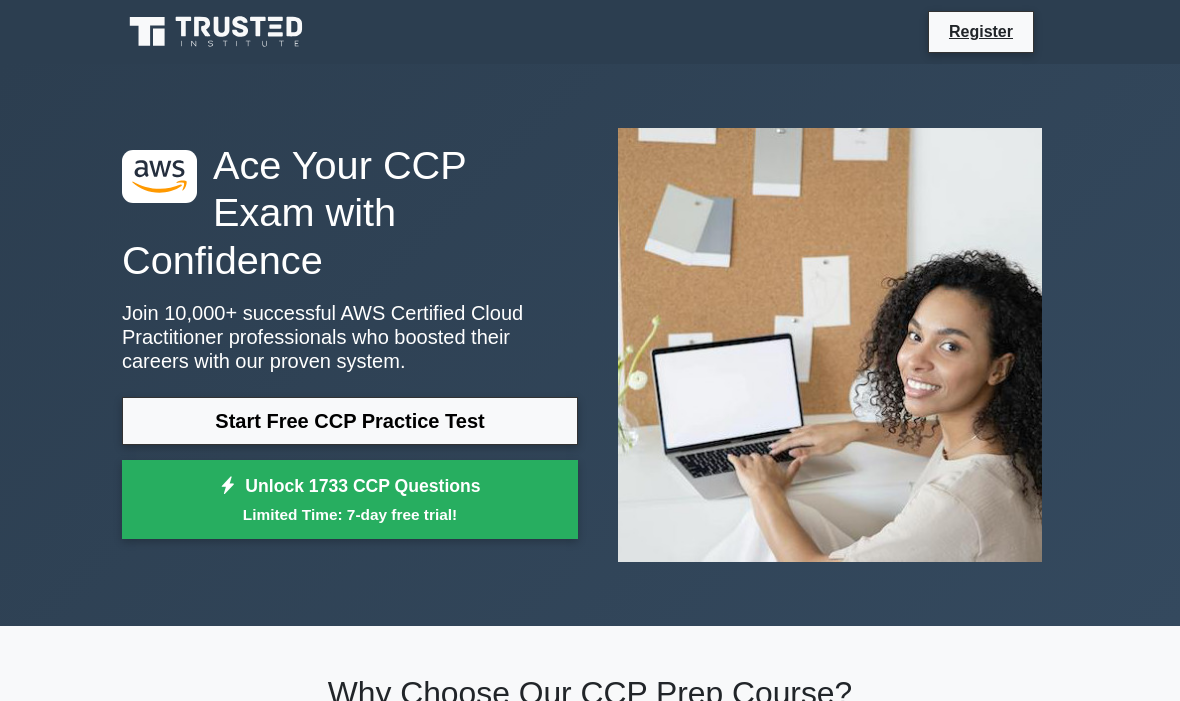 scroll, scrollTop: 0, scrollLeft: 0, axis: both 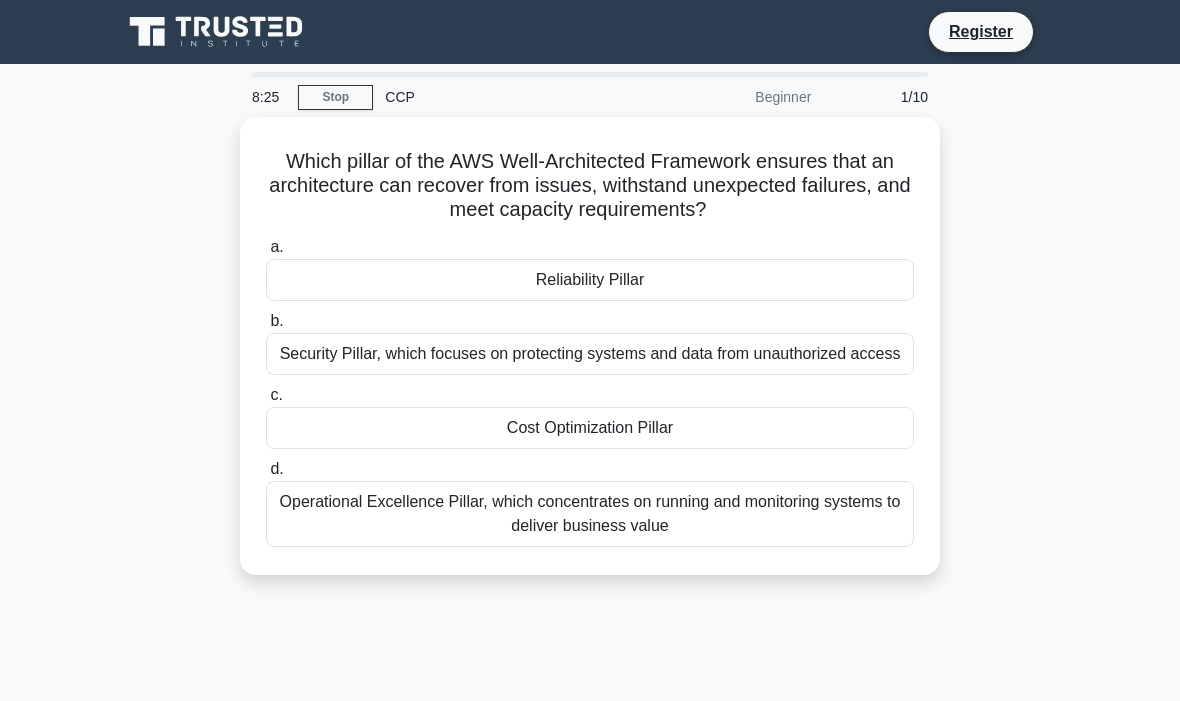 click on "Security Pillar, which focuses on protecting systems and data from unauthorized access" at bounding box center [590, 354] 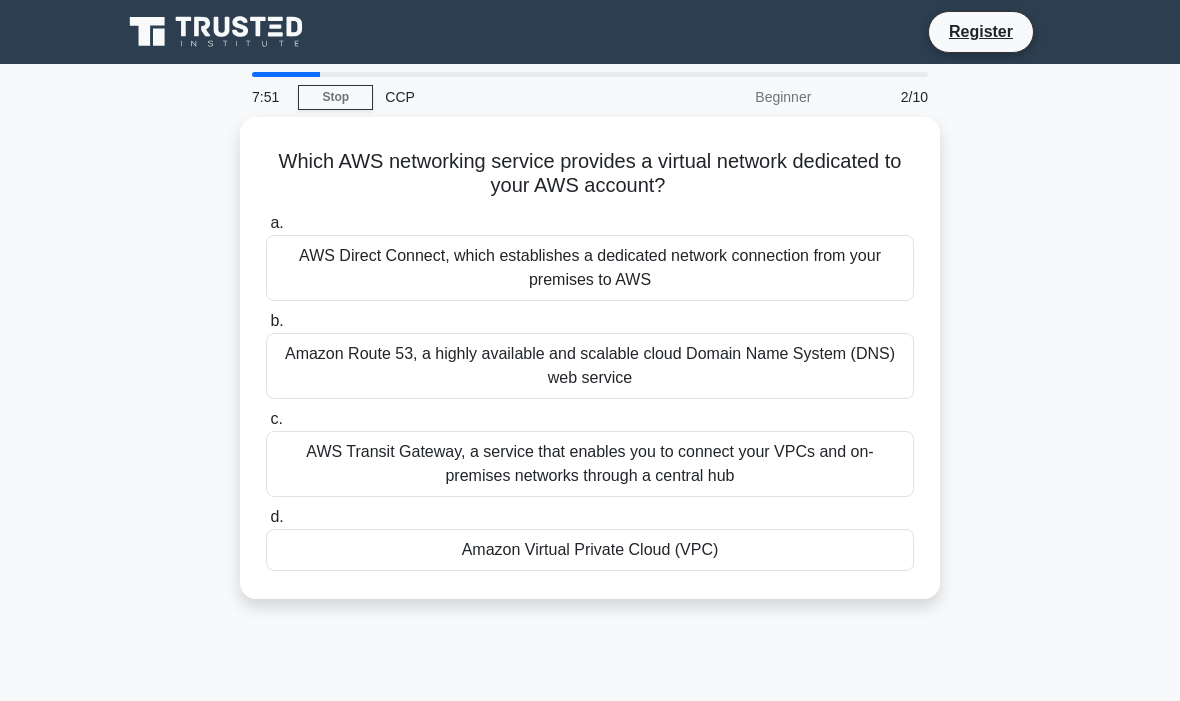 click on "Amazon Route 53, a highly available and scalable cloud Domain Name System (DNS) web service" at bounding box center (590, 366) 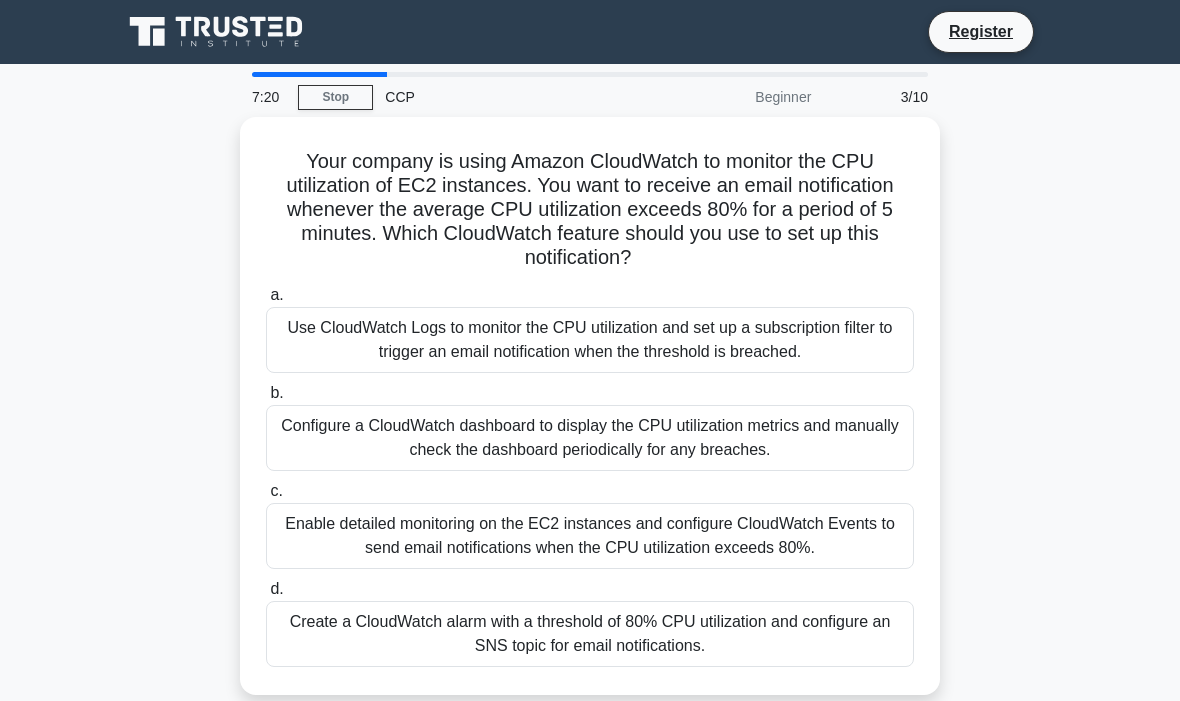 click on "Create a CloudWatch alarm with a threshold of 80% CPU utilization and configure an SNS topic for email notifications." at bounding box center [590, 634] 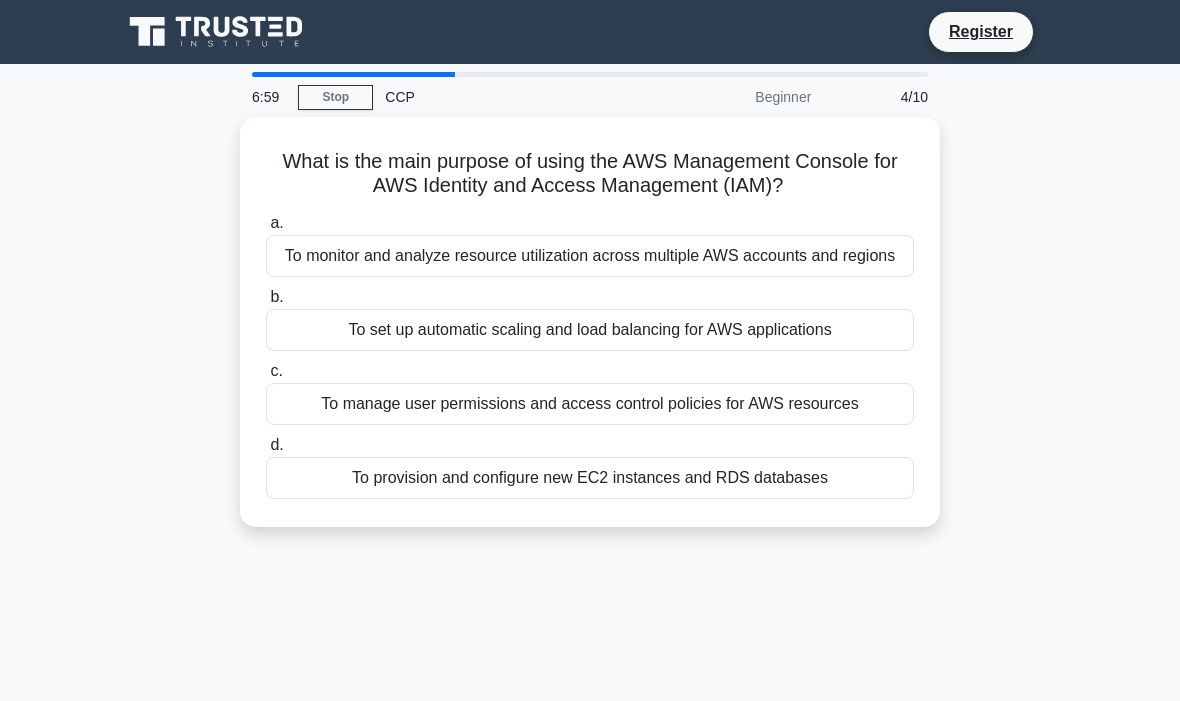 click on "To manage user permissions and access control policies for AWS resources" at bounding box center [590, 404] 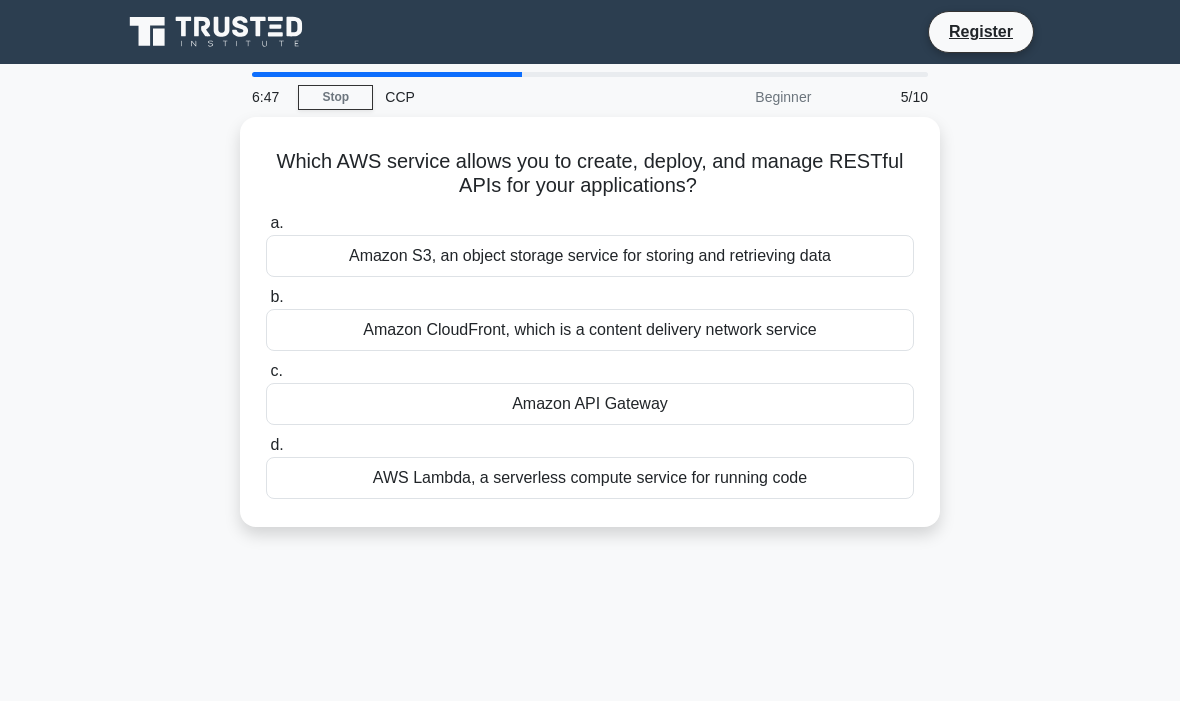 click on "Amazon API Gateway" at bounding box center [590, 404] 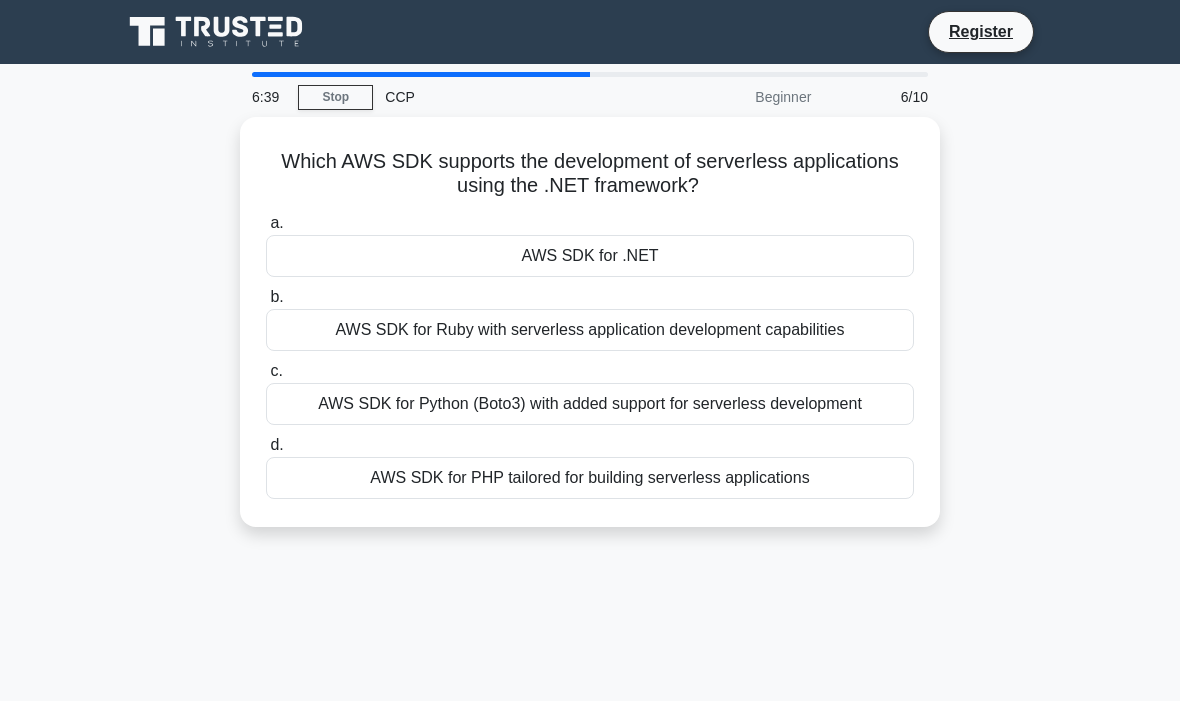 click on "AWS SDK for .NET" at bounding box center [590, 256] 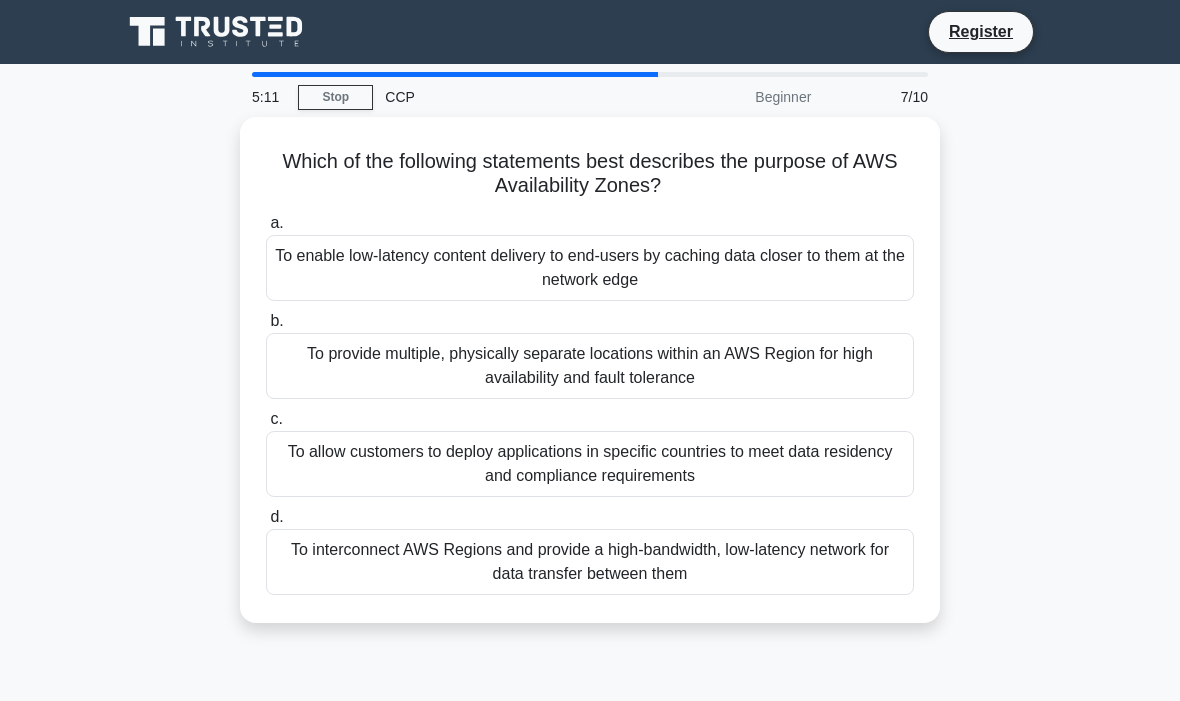 click on "To enable low-latency content delivery to end-users by caching data closer to them at the network edge" at bounding box center [590, 268] 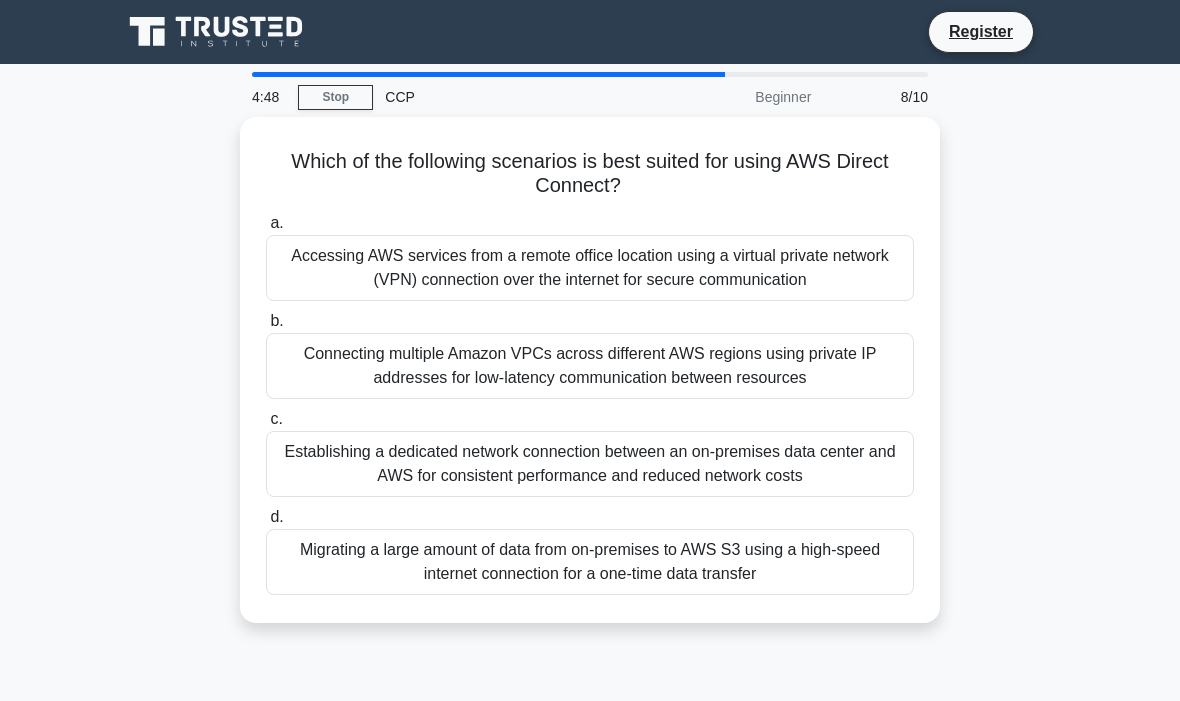 click on "Establishing a dedicated network connection between an on-premises data center and AWS for consistent performance and reduced network costs" at bounding box center [590, 464] 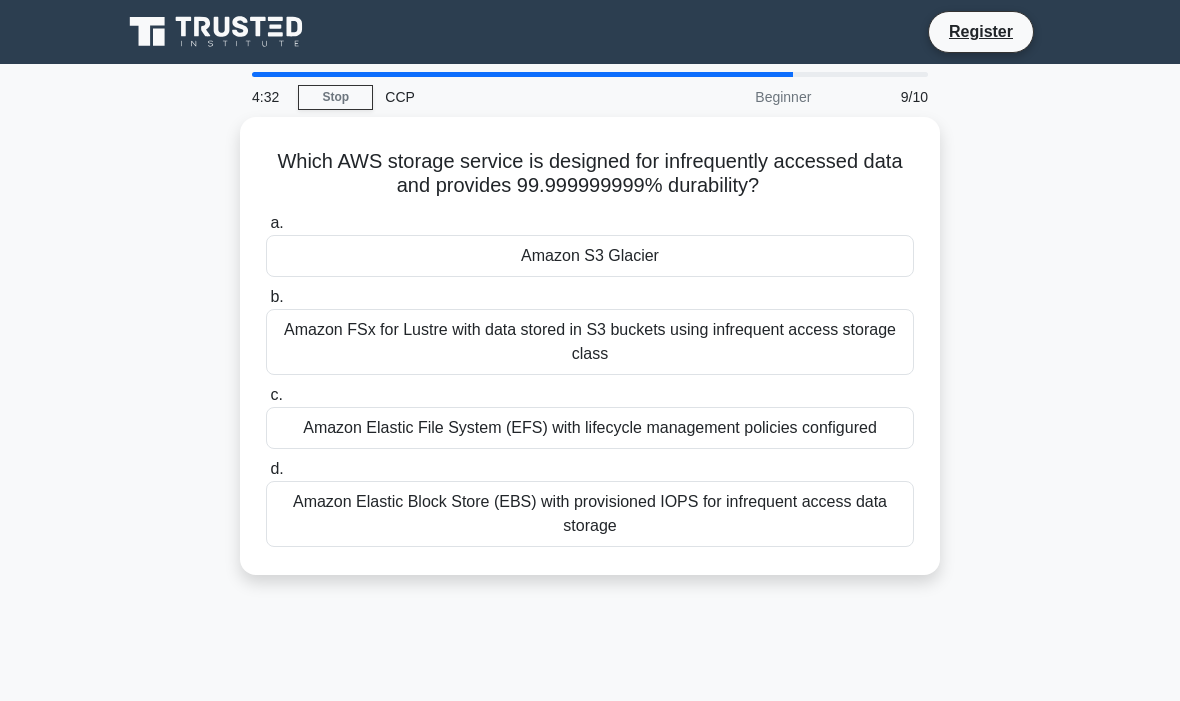 click on "Amazon S3 Glacier" at bounding box center (590, 256) 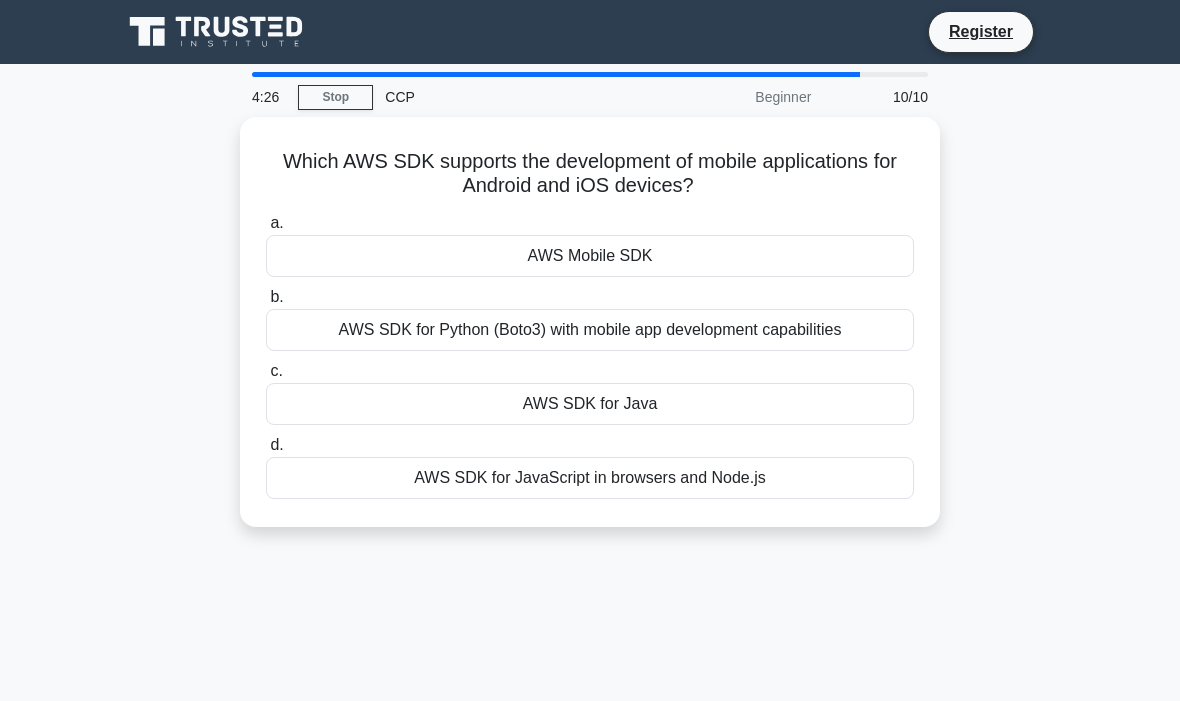 click on "AWS Mobile SDK" at bounding box center [590, 256] 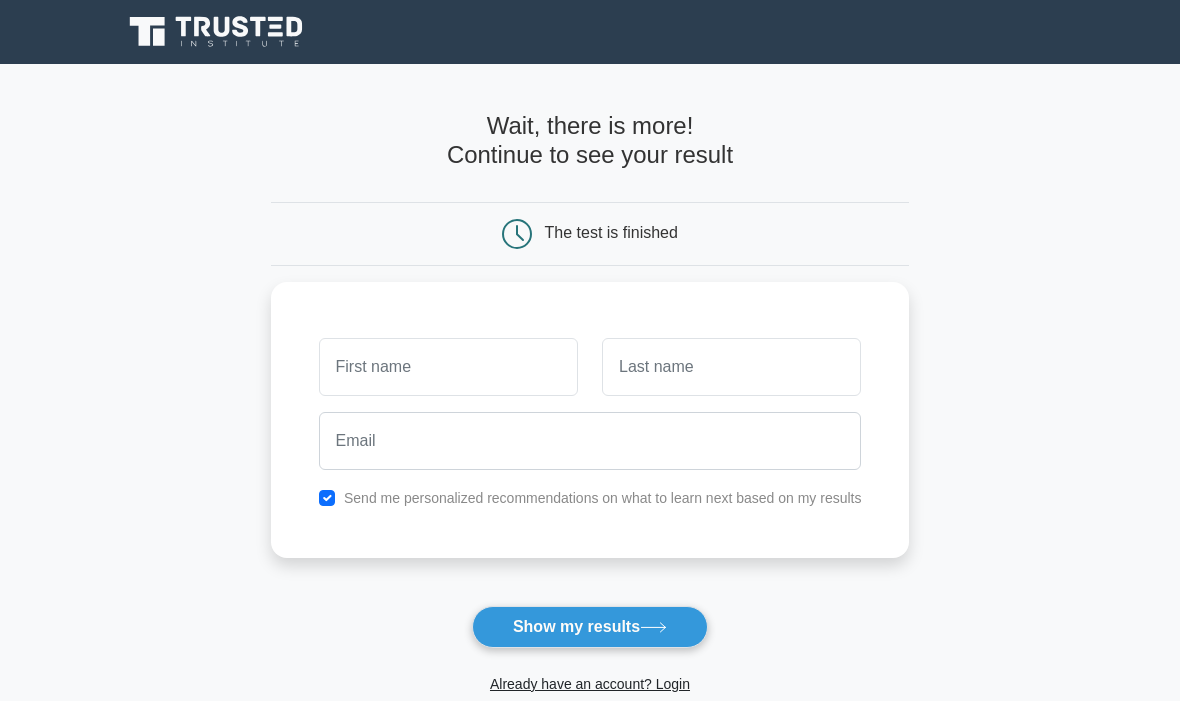 scroll, scrollTop: 0, scrollLeft: 0, axis: both 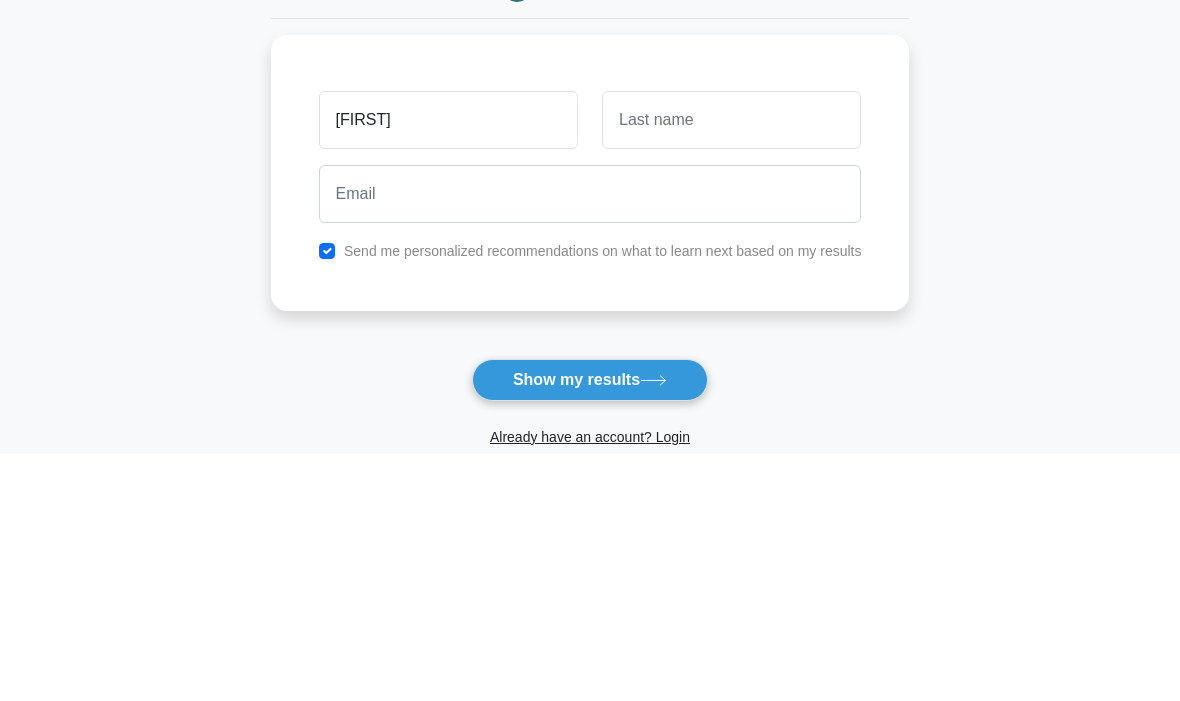 type on "Sumithra" 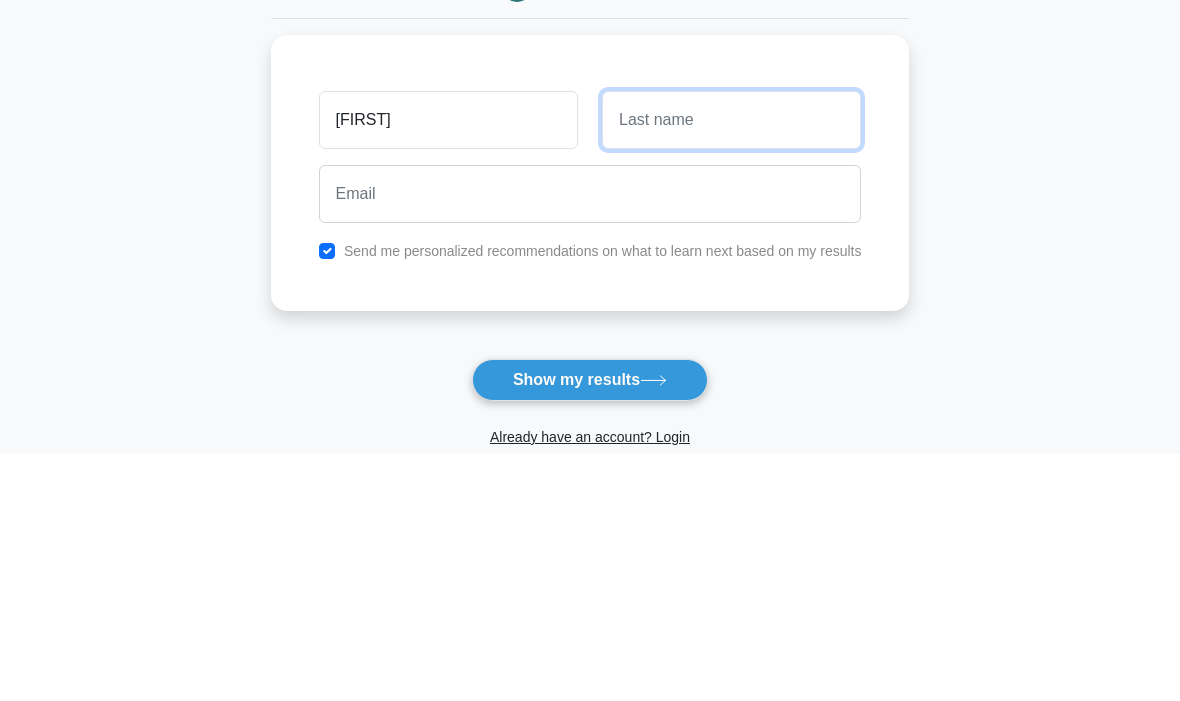 click at bounding box center (731, 367) 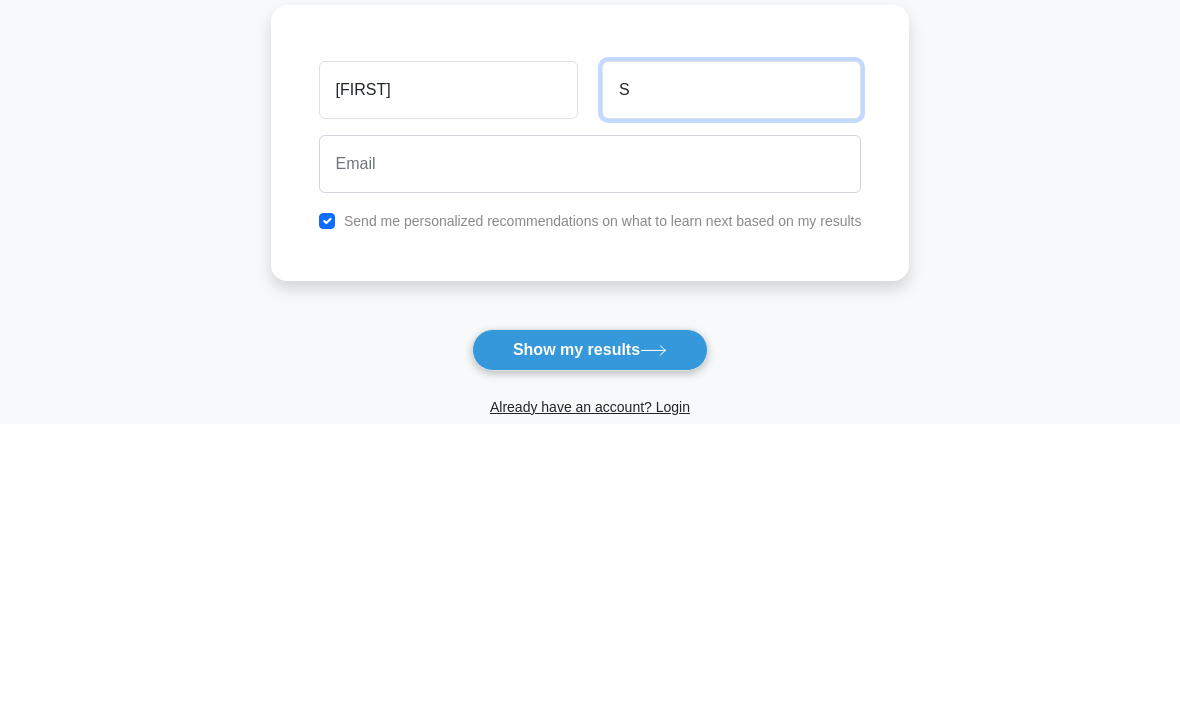 type on "S" 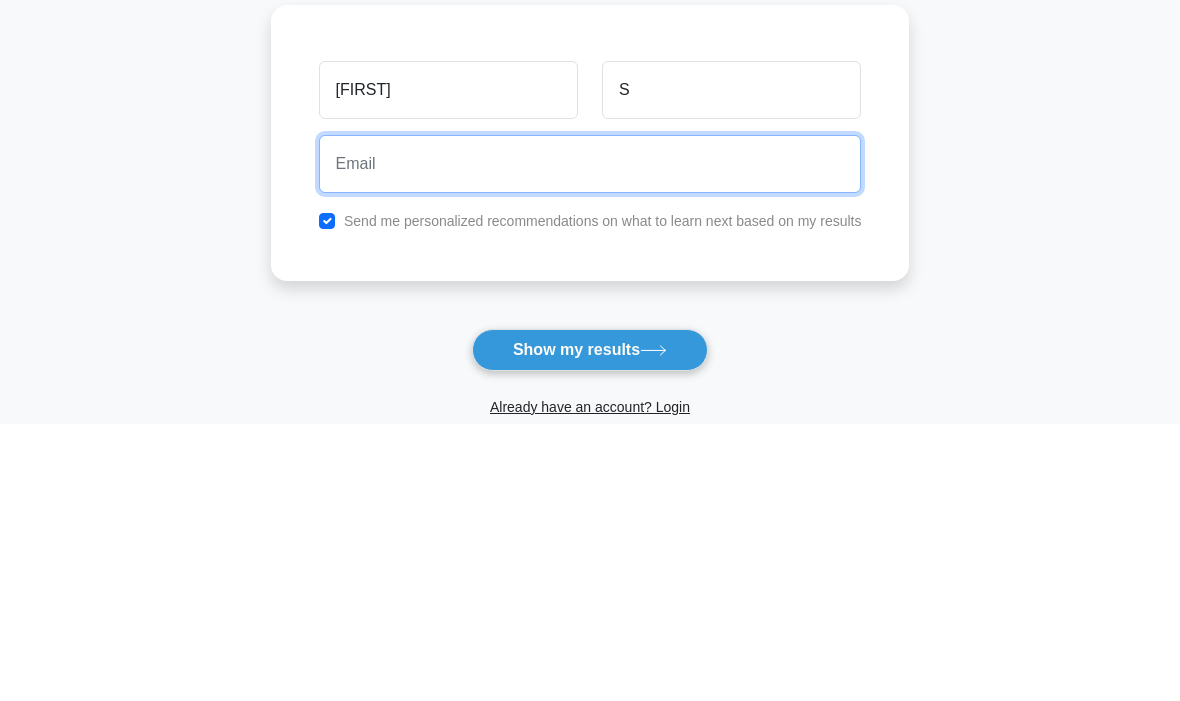 click at bounding box center (590, 441) 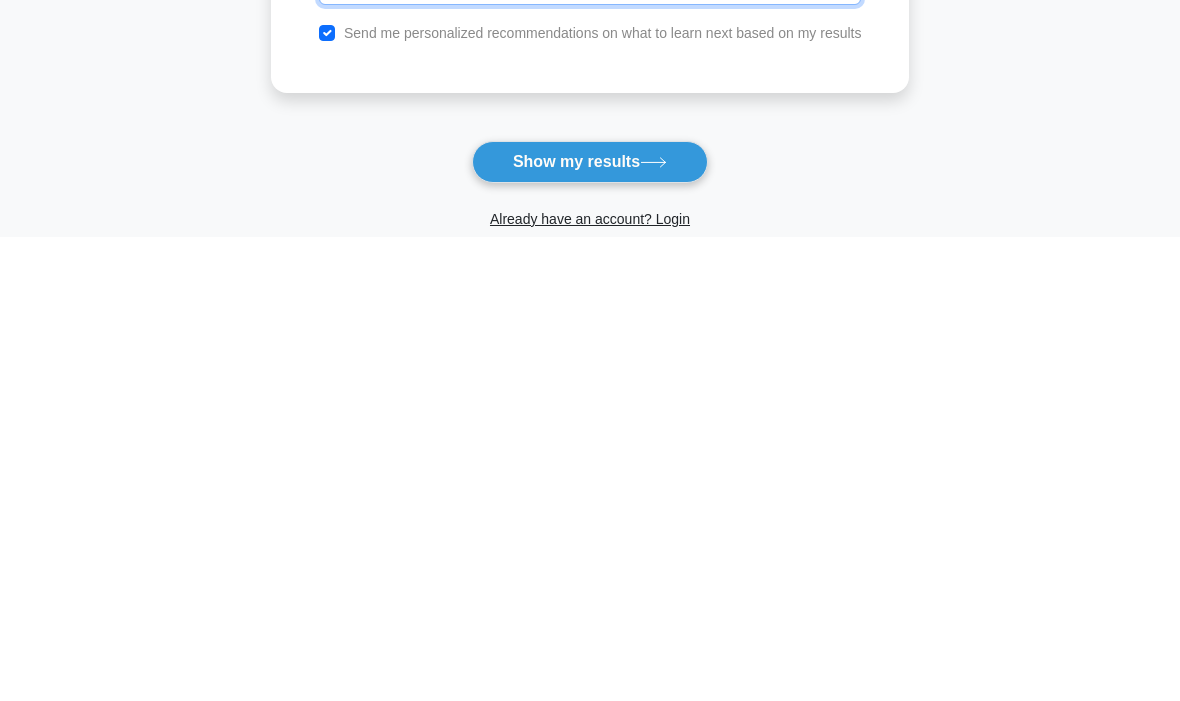 scroll, scrollTop: 9, scrollLeft: 0, axis: vertical 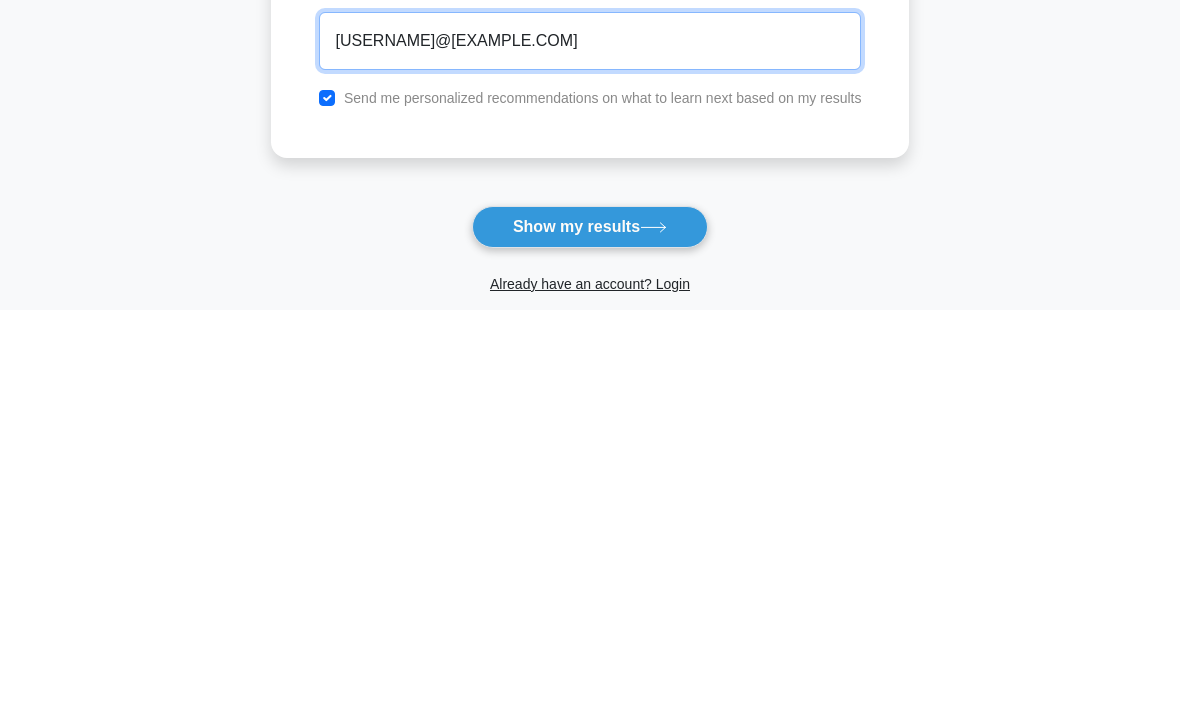 type on "sumithraraj27@gmail.com" 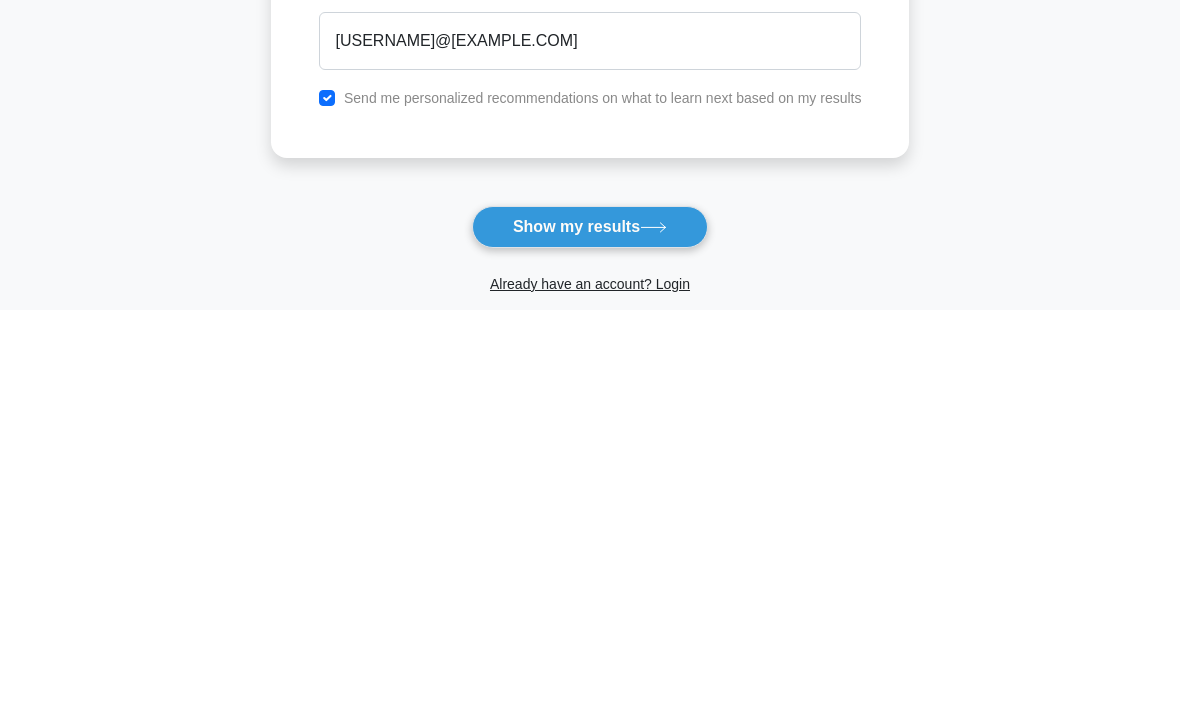 click on "Show my results" at bounding box center (590, 618) 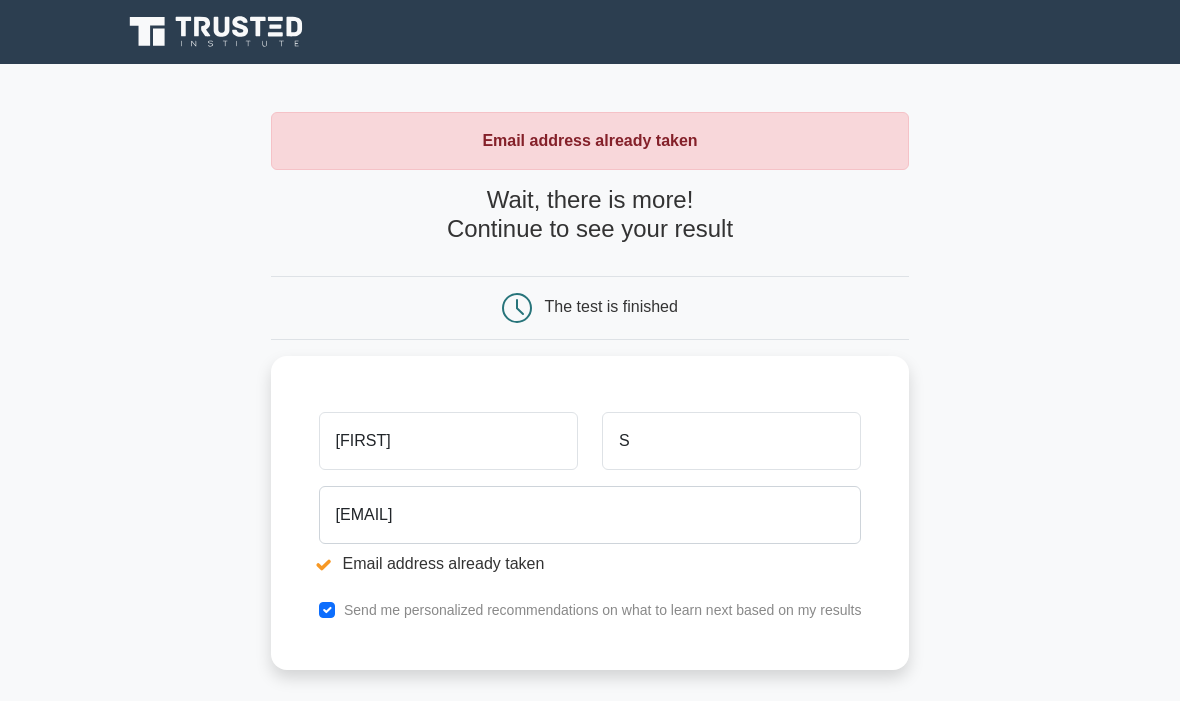 scroll, scrollTop: 0, scrollLeft: 0, axis: both 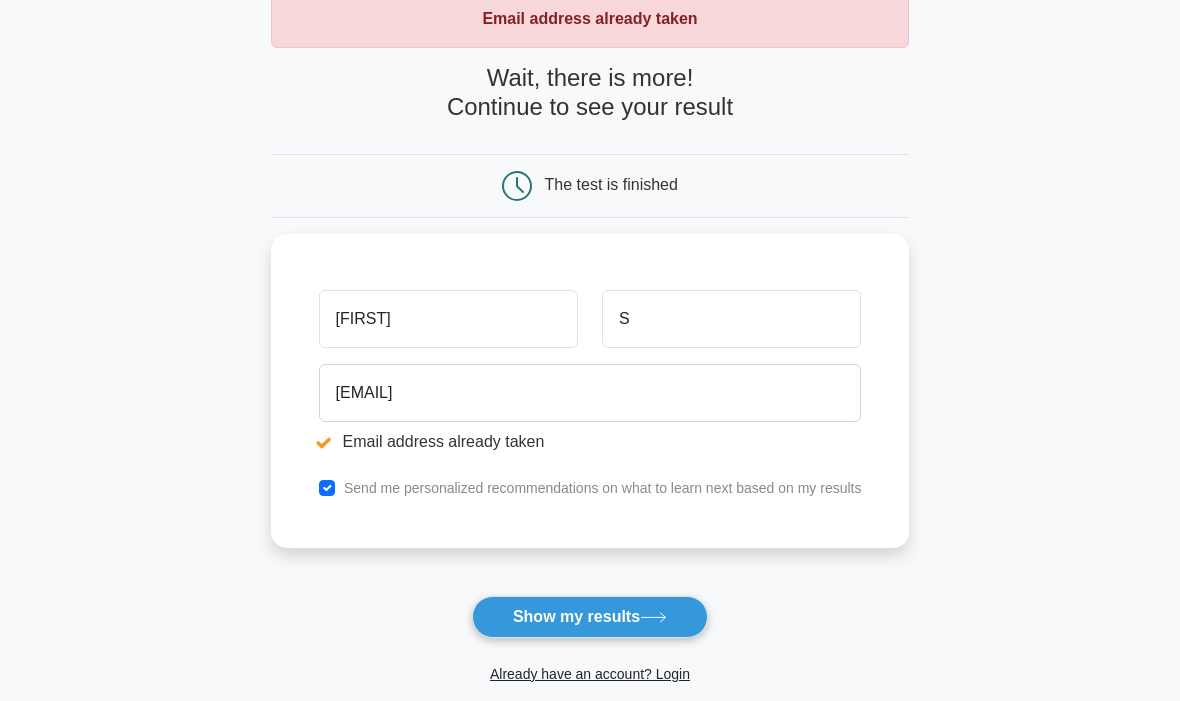 click on "Show my results" at bounding box center (590, 617) 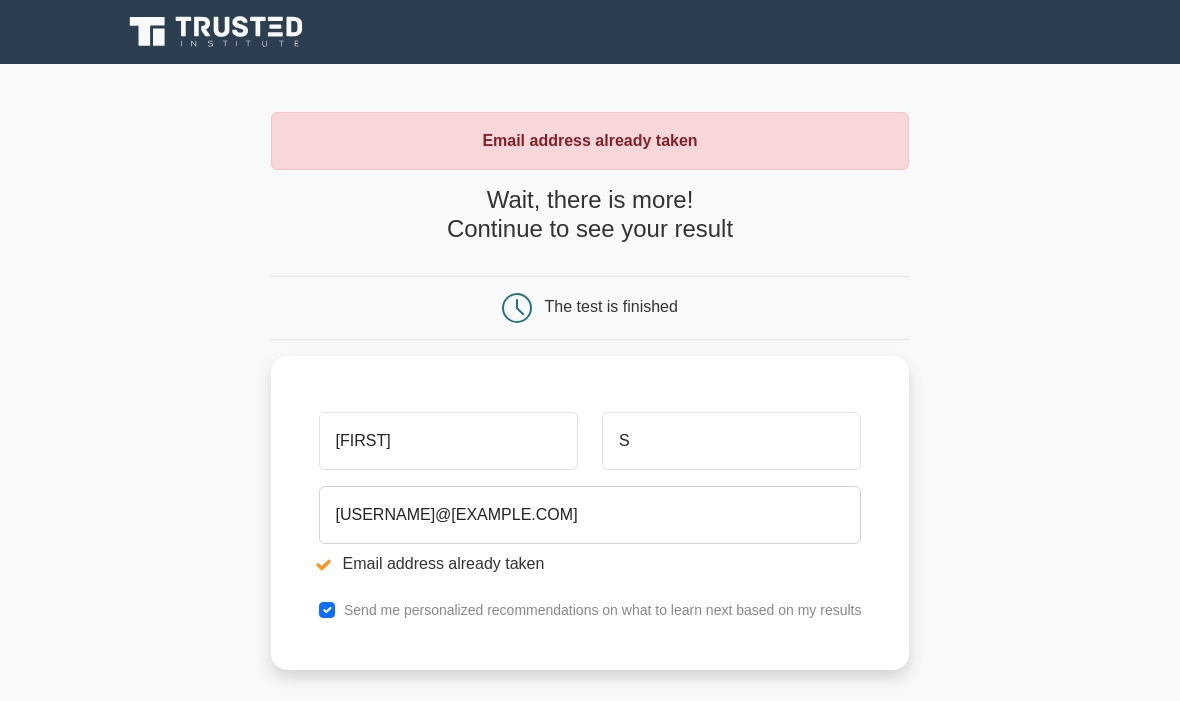 scroll, scrollTop: 0, scrollLeft: 0, axis: both 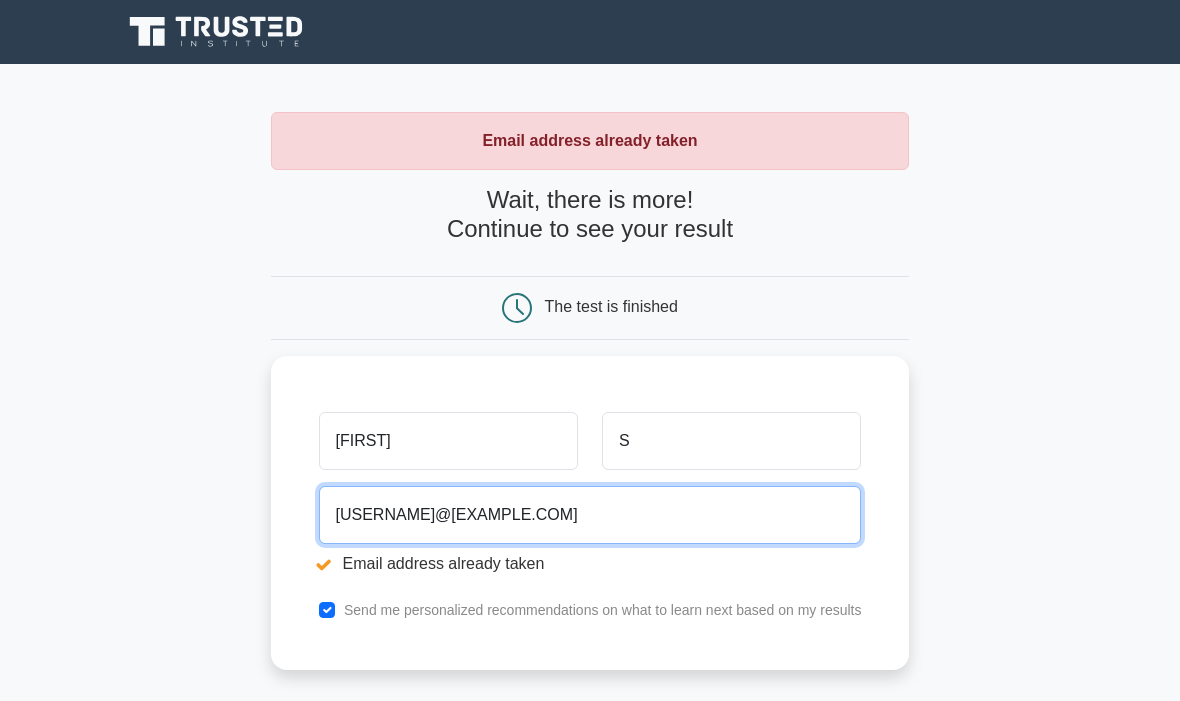 click on "sumithraraj27@gmail.com" at bounding box center [590, 515] 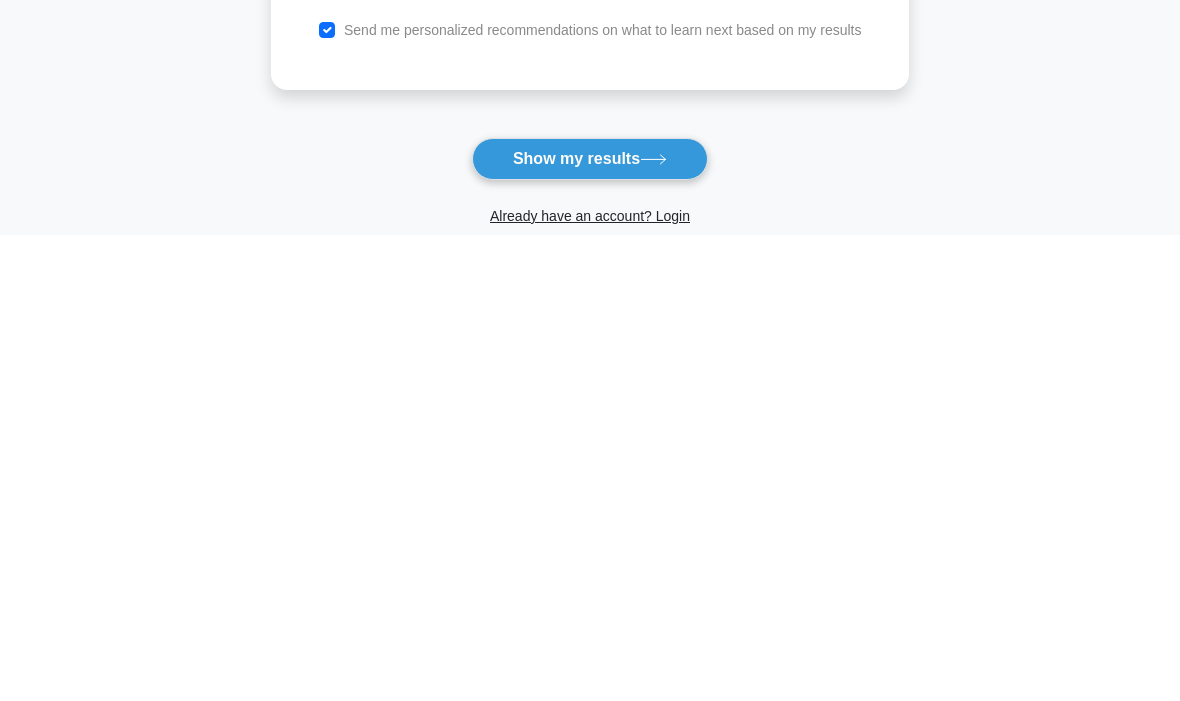 scroll, scrollTop: 123, scrollLeft: 0, axis: vertical 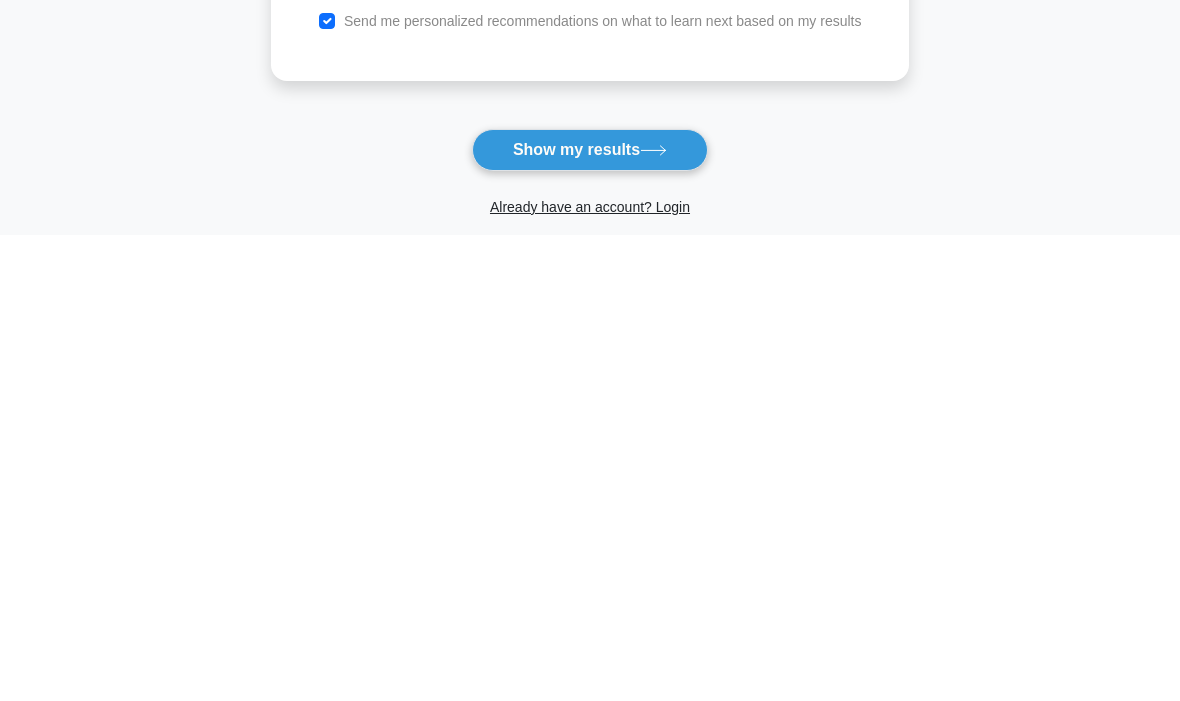type on "sumithraselvaraj27@gmail.com" 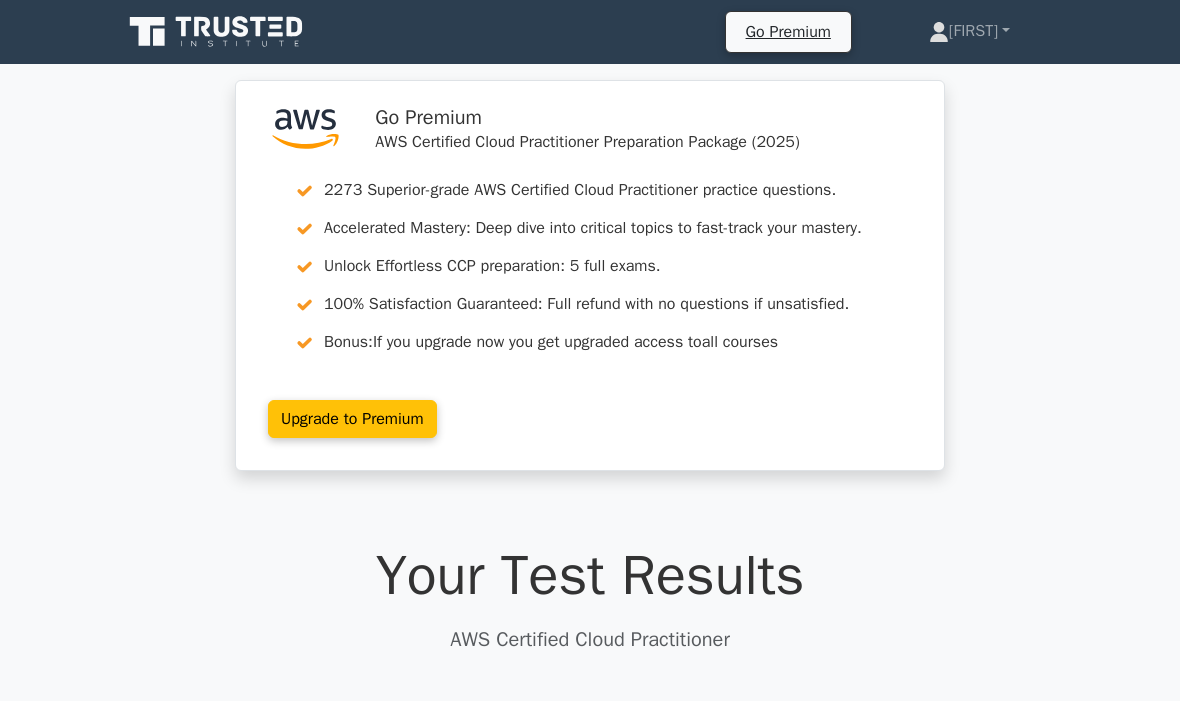 scroll, scrollTop: 0, scrollLeft: 0, axis: both 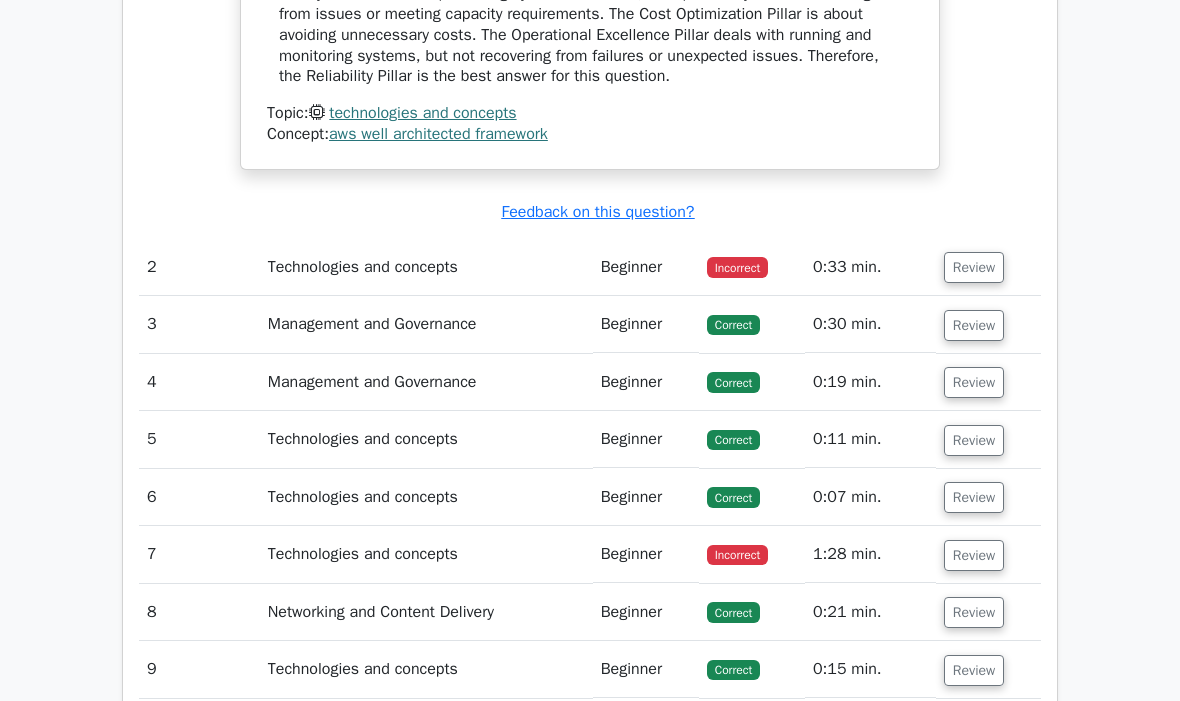 click on "Review" at bounding box center (974, 268) 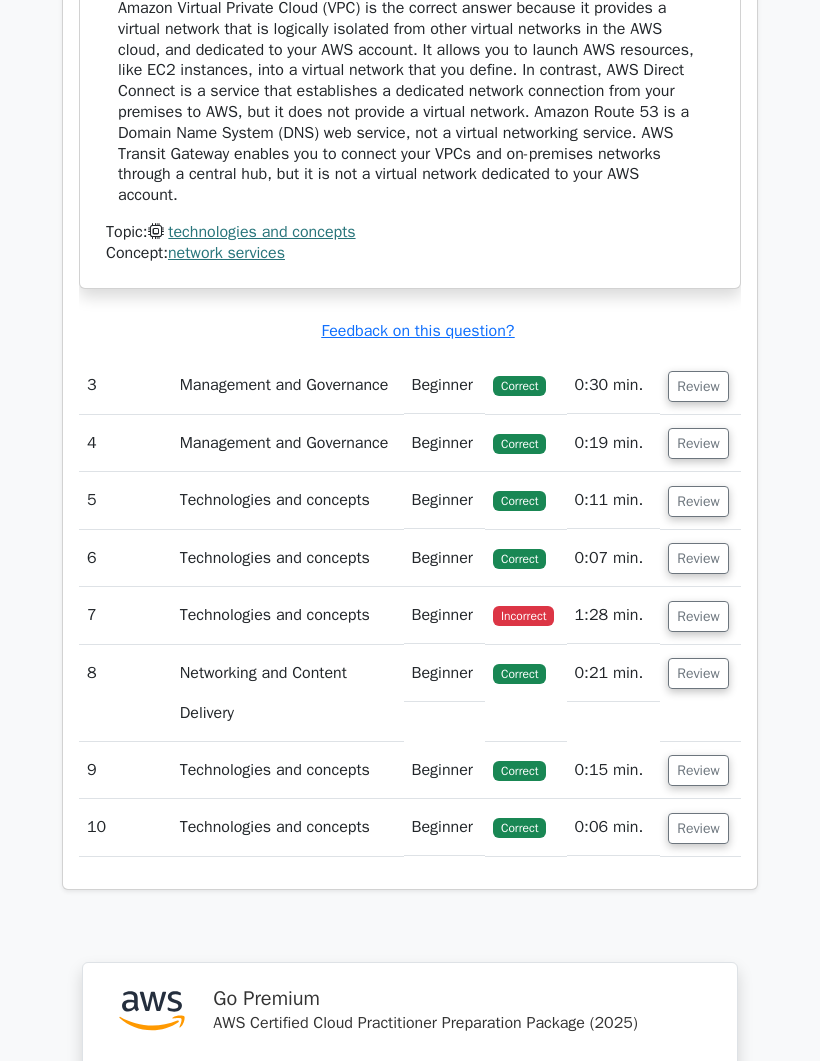 scroll, scrollTop: 2962, scrollLeft: 0, axis: vertical 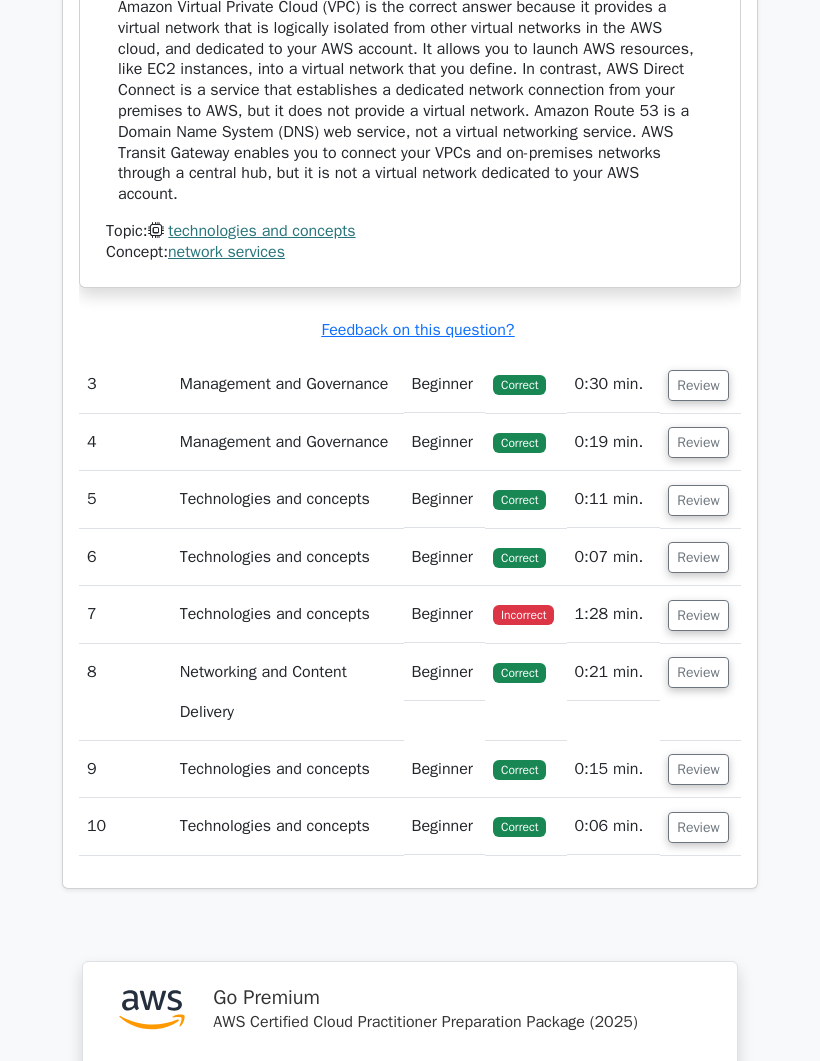 click on "Review" at bounding box center [698, 615] 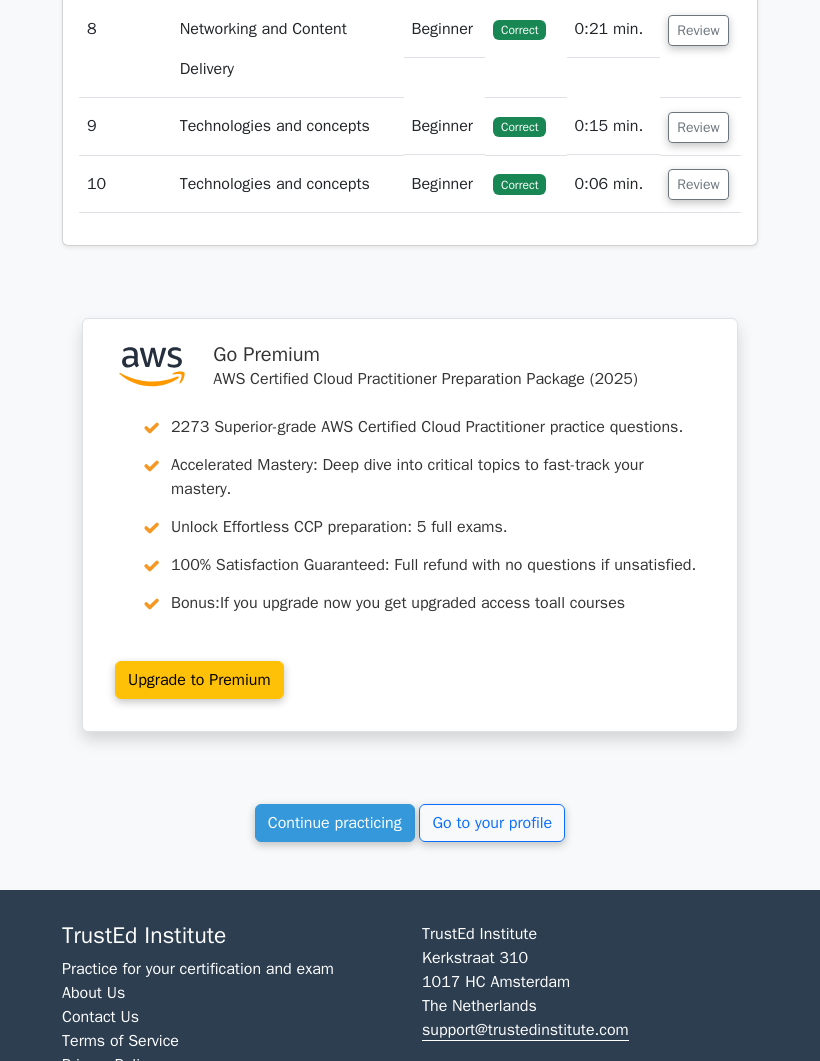 scroll, scrollTop: 4578, scrollLeft: 0, axis: vertical 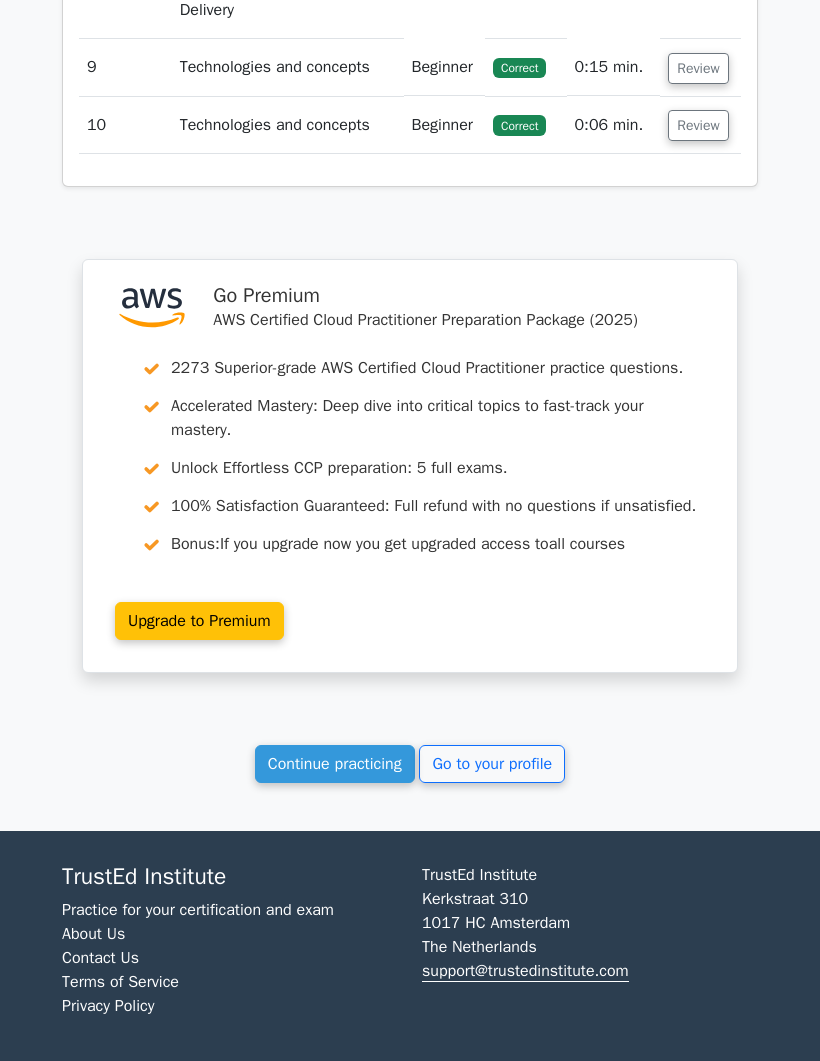 click on "Continue practicing" at bounding box center [335, 764] 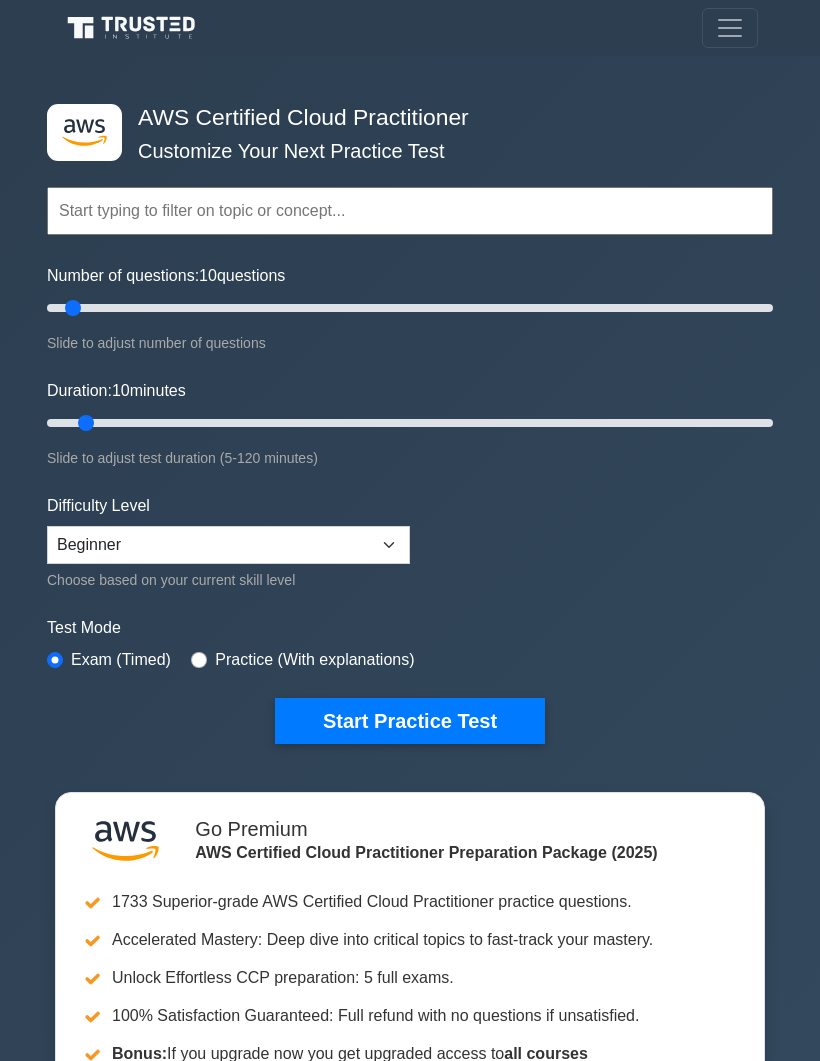 scroll, scrollTop: 0, scrollLeft: 0, axis: both 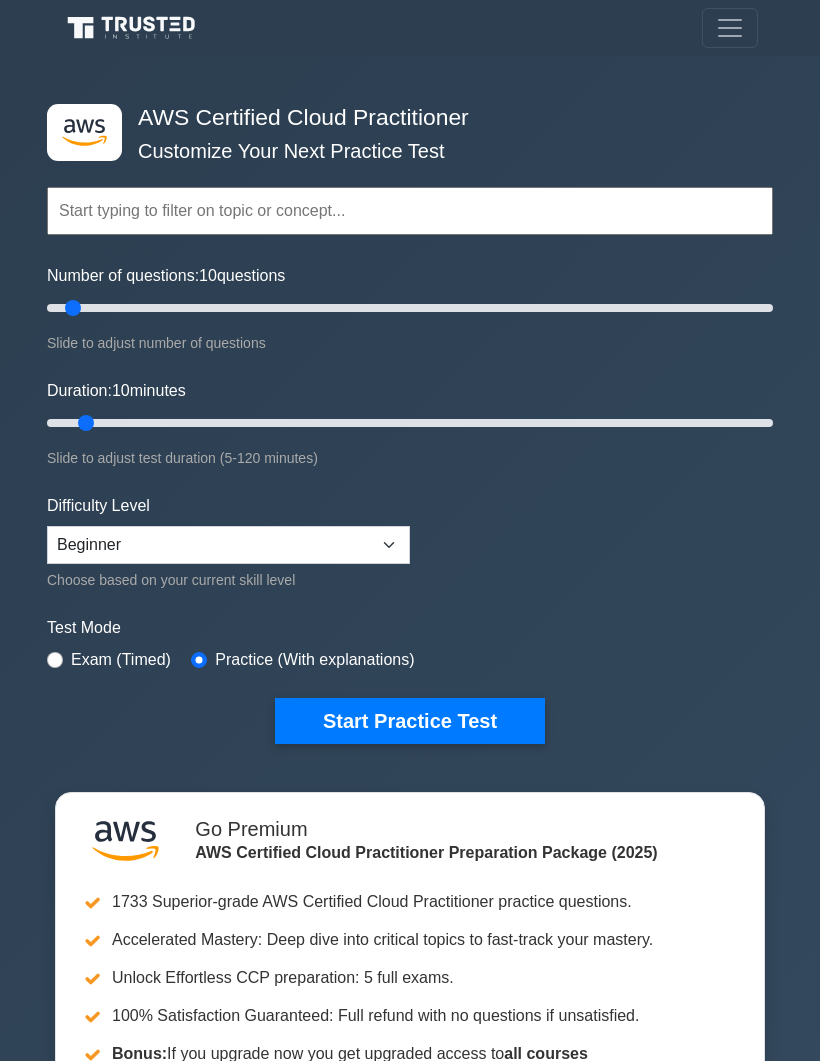 click on "Start Practice Test" at bounding box center (410, 721) 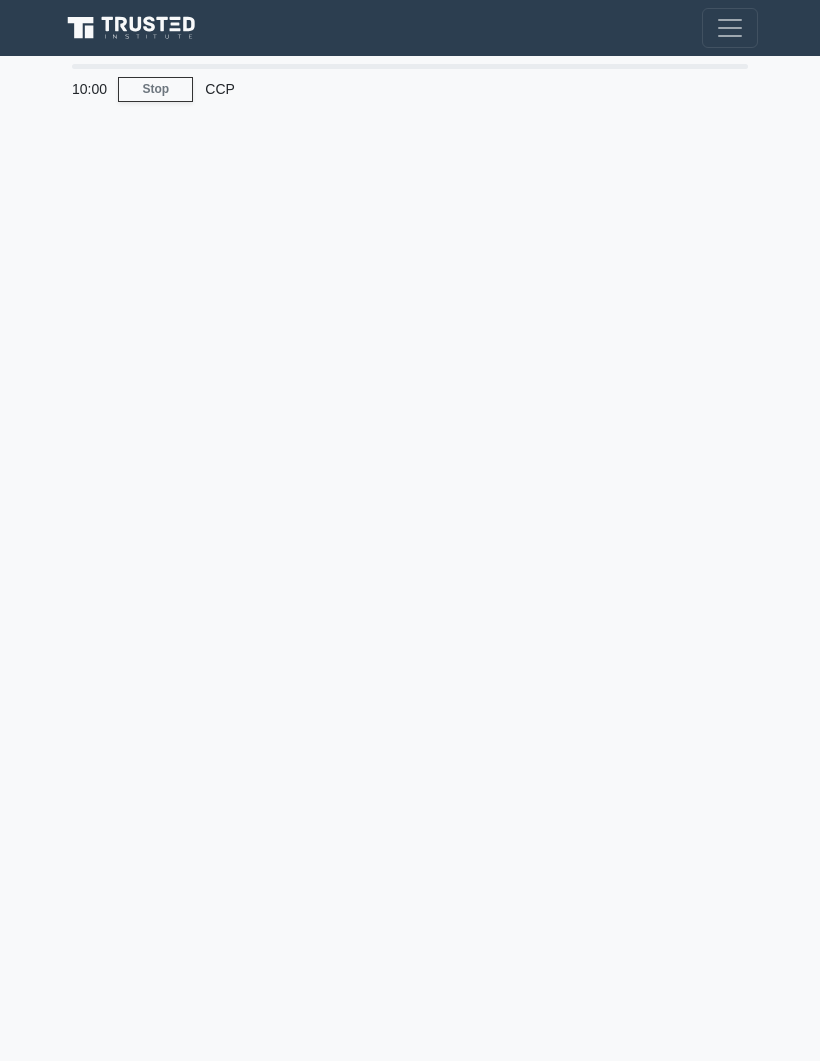 scroll, scrollTop: 0, scrollLeft: 0, axis: both 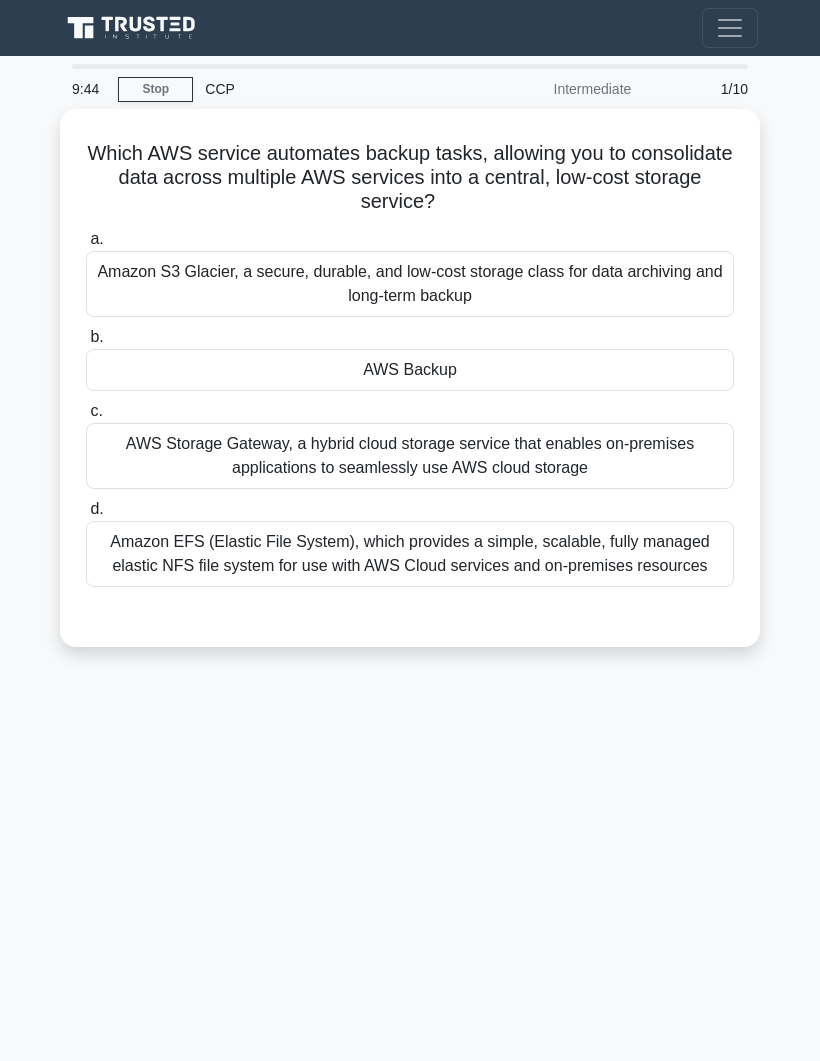 click on "AWS Backup" at bounding box center [410, 370] 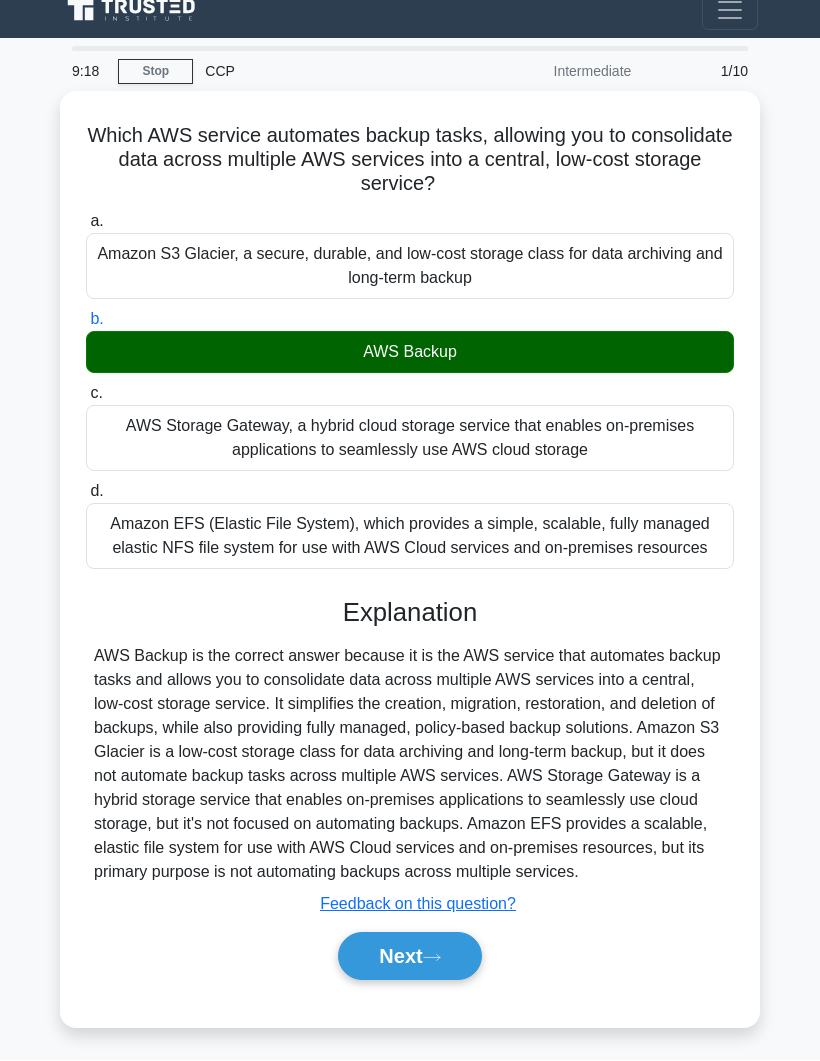scroll, scrollTop: 89, scrollLeft: 0, axis: vertical 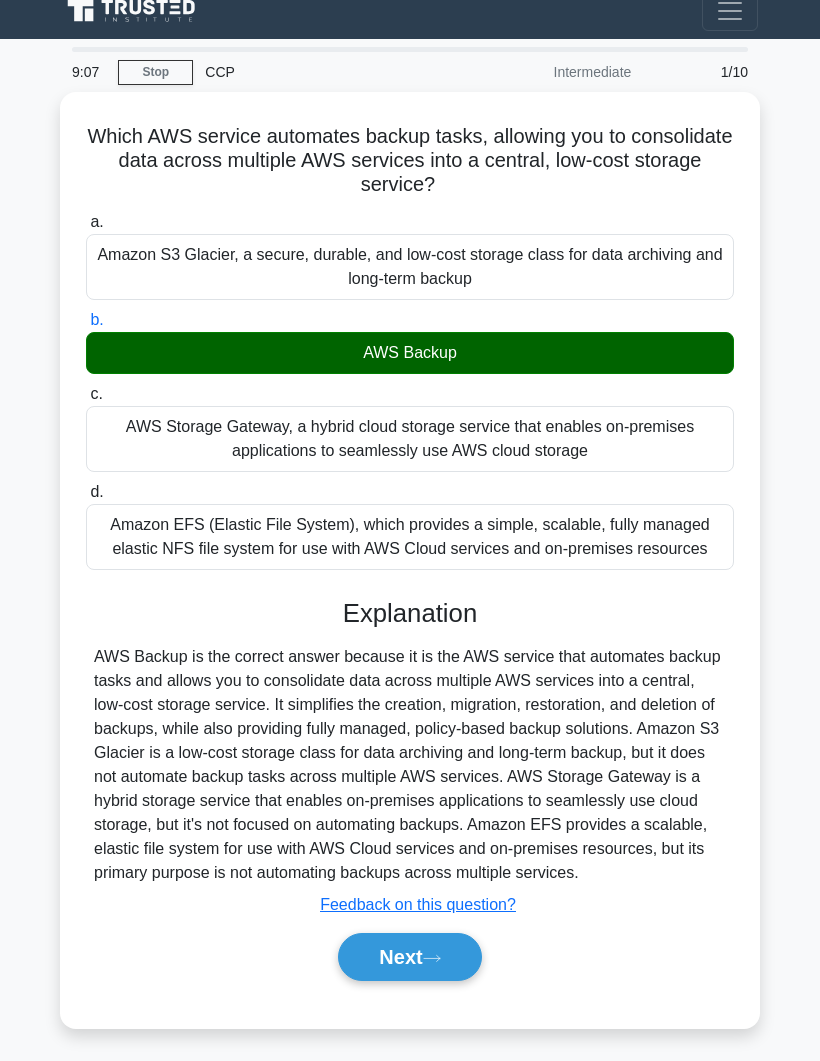 click 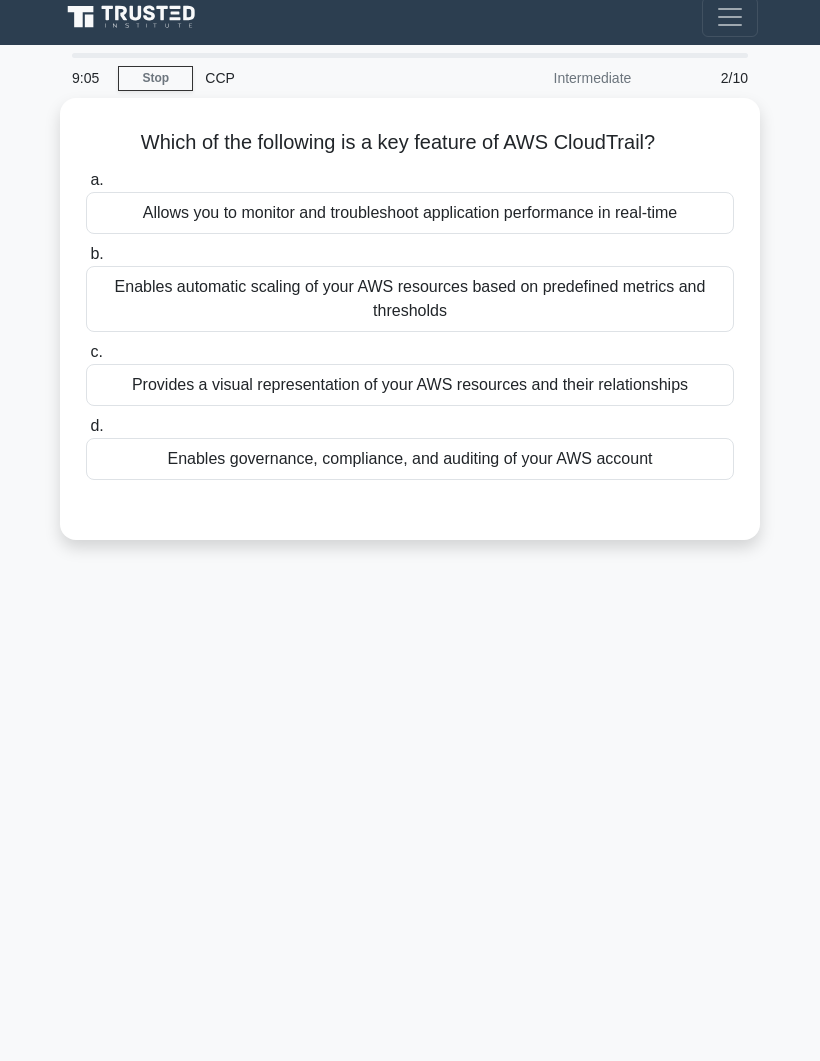 scroll, scrollTop: 75, scrollLeft: 0, axis: vertical 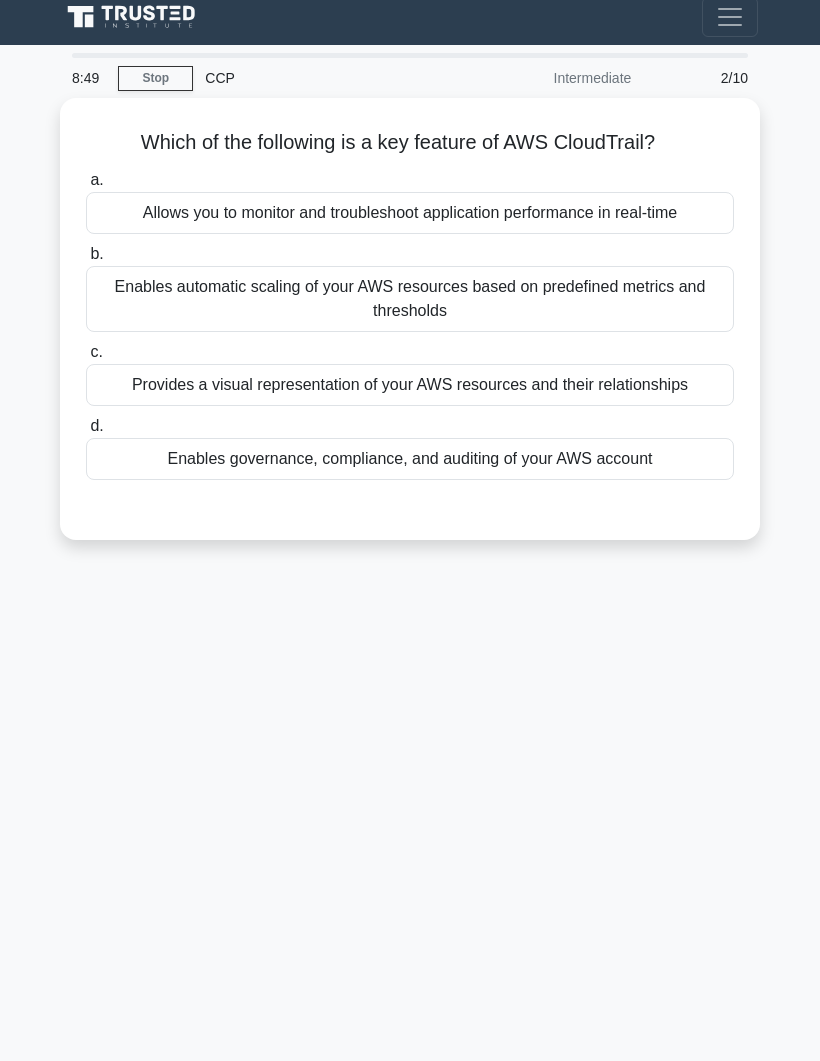 click on "Enables governance, compliance, and auditing of your AWS account" at bounding box center (410, 459) 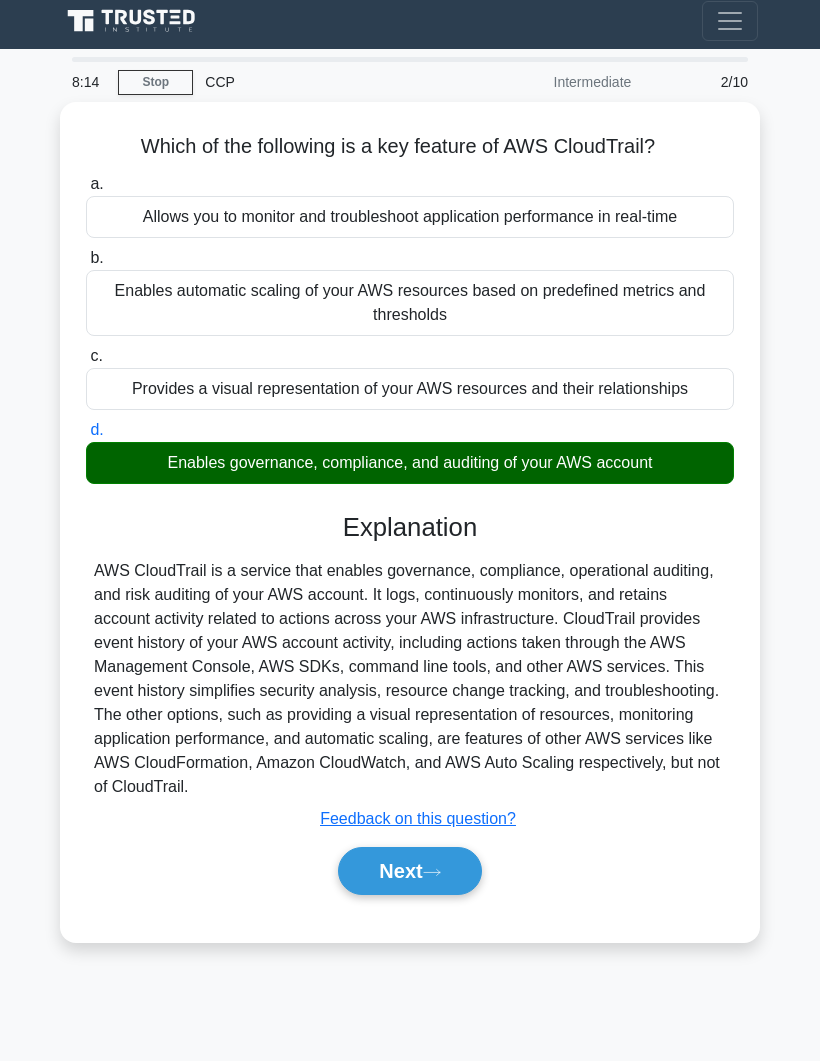 scroll, scrollTop: 4, scrollLeft: 0, axis: vertical 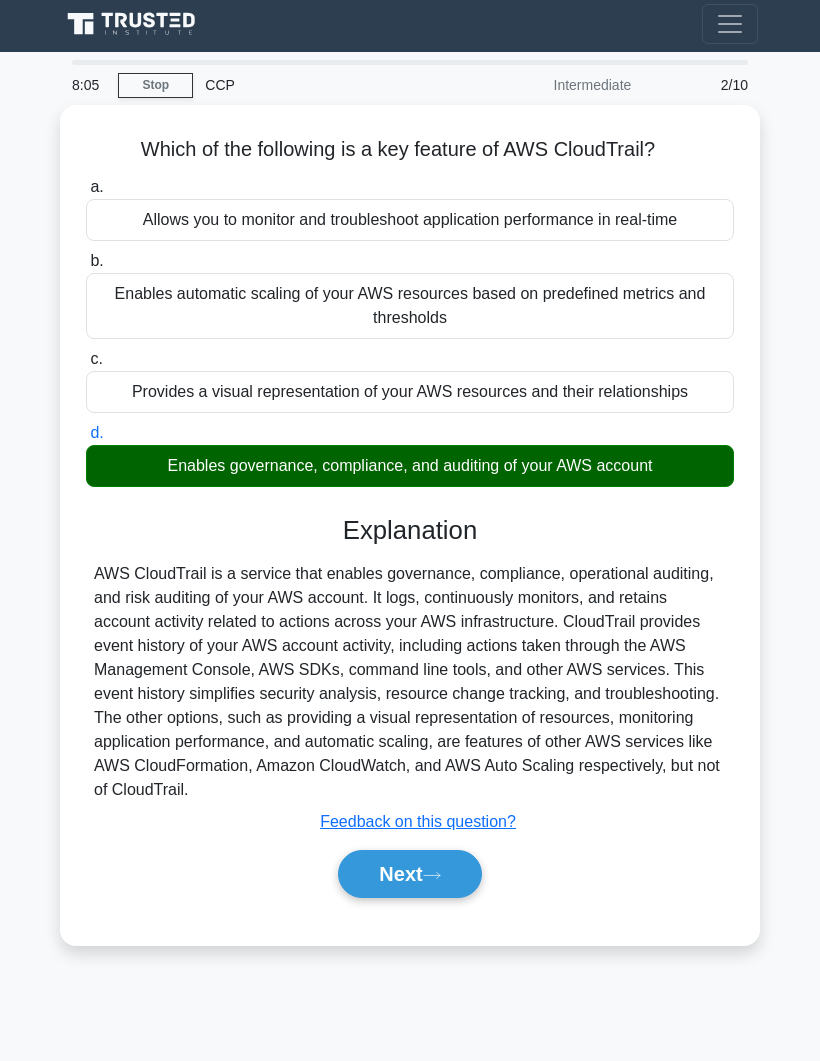 click on "Next" at bounding box center (409, 874) 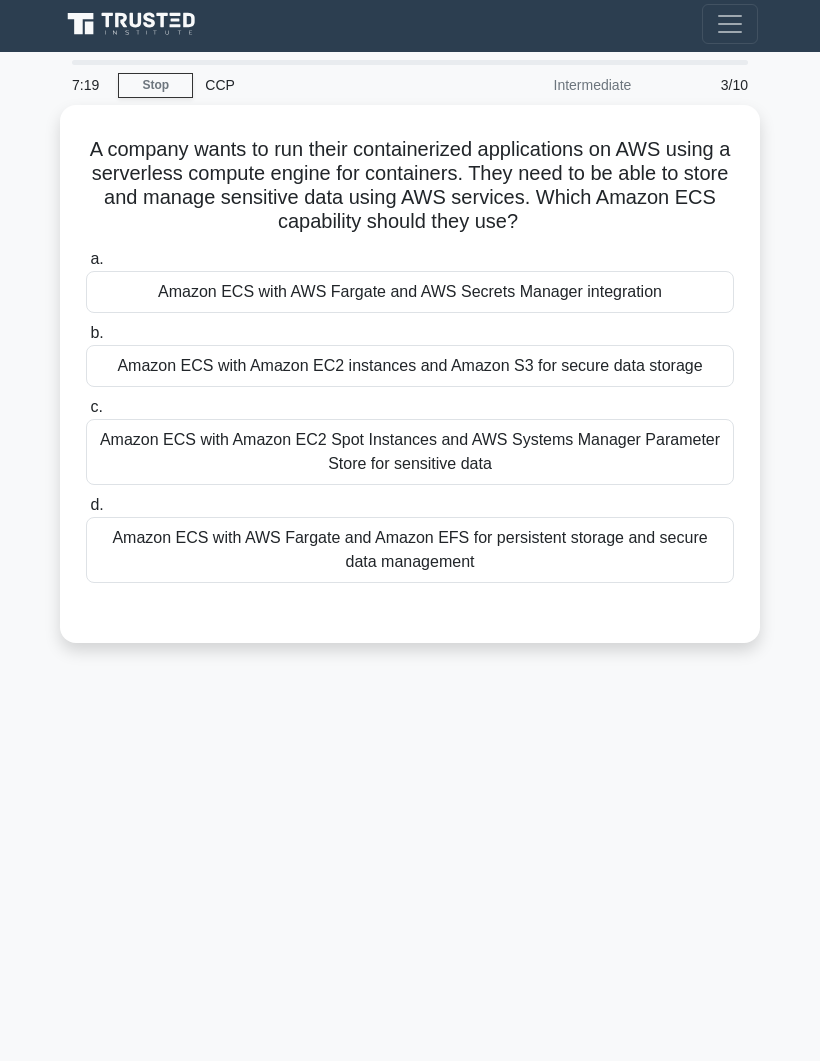 click on "Amazon ECS with AWS Fargate and AWS Secrets Manager integration" at bounding box center (410, 292) 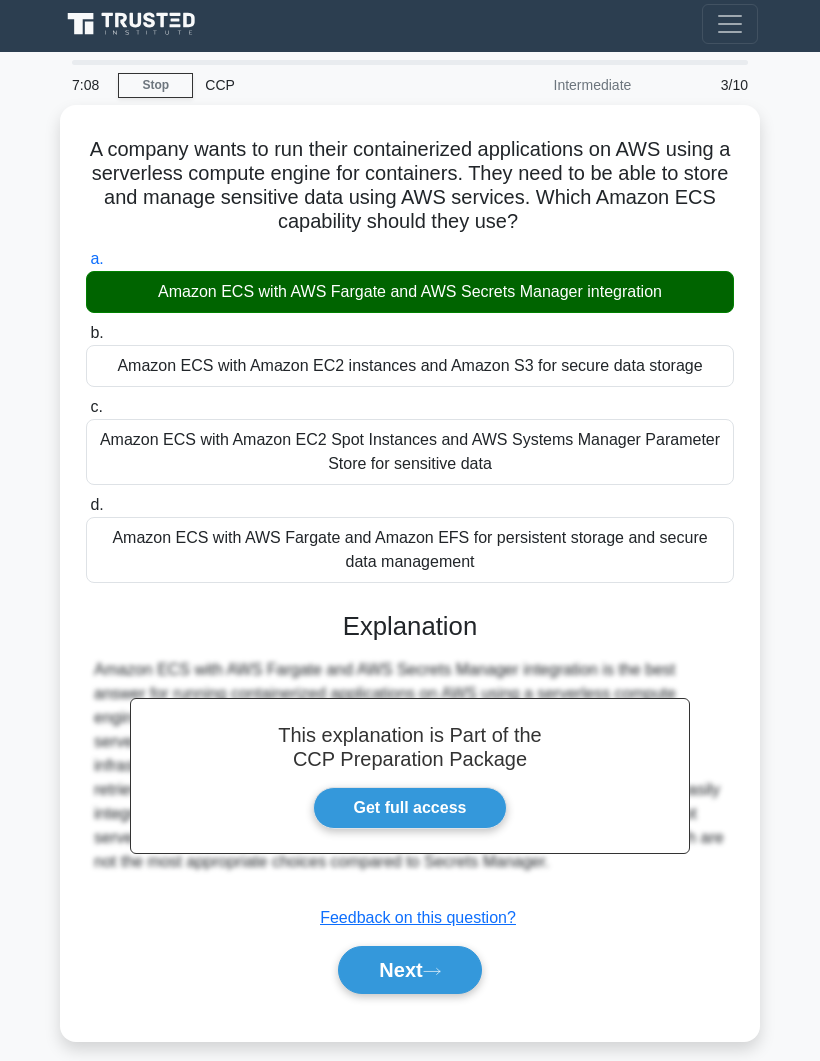 click on "Get full access" at bounding box center [410, 808] 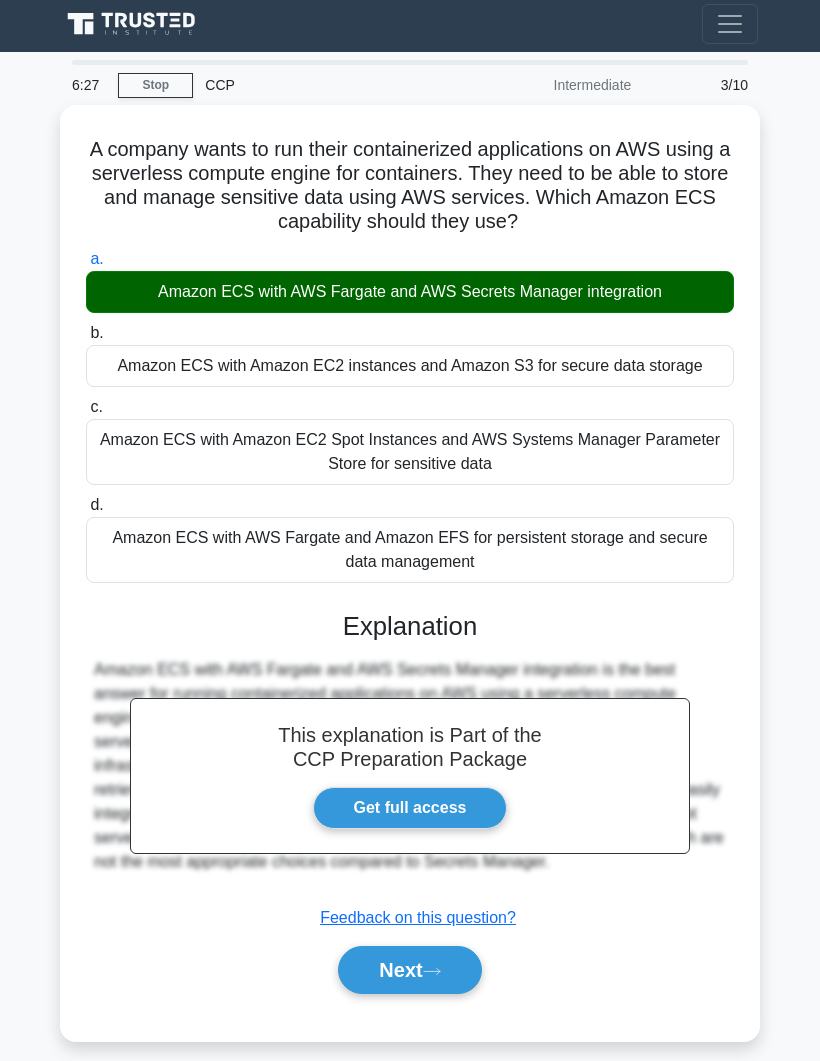 click 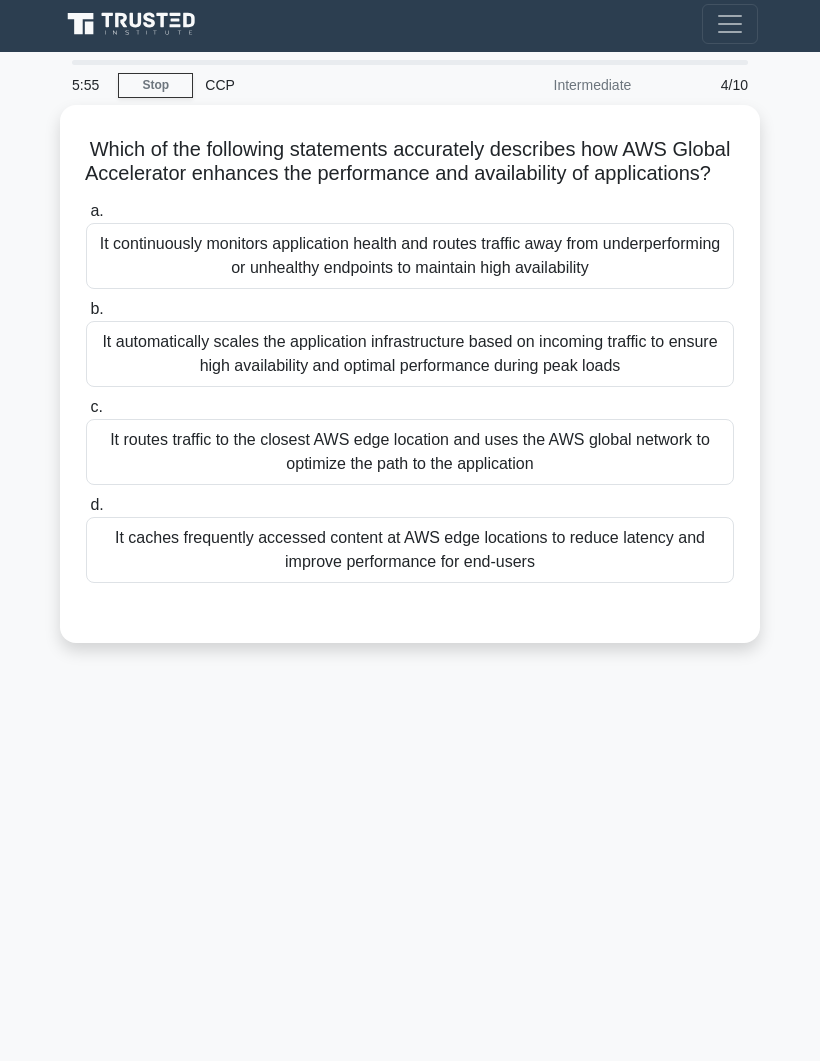 click on "It routes traffic to the closest AWS edge location and uses the AWS global network to optimize the path to the application" at bounding box center [410, 452] 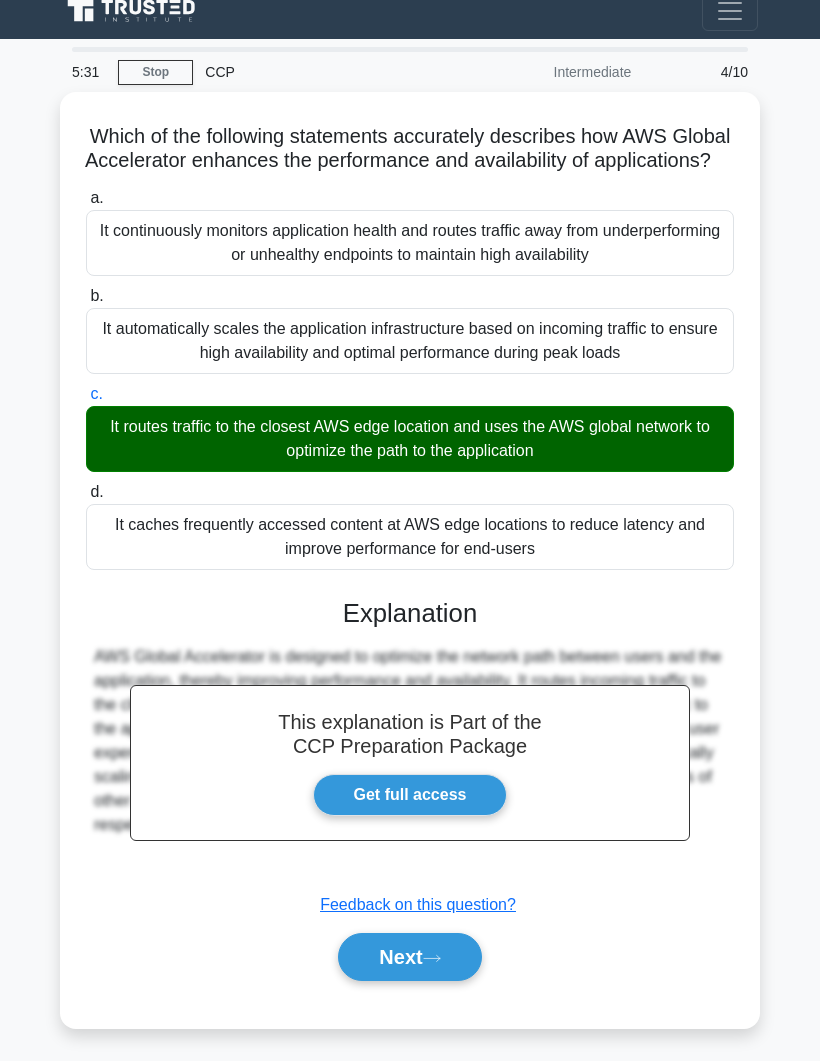 scroll, scrollTop: 75, scrollLeft: 0, axis: vertical 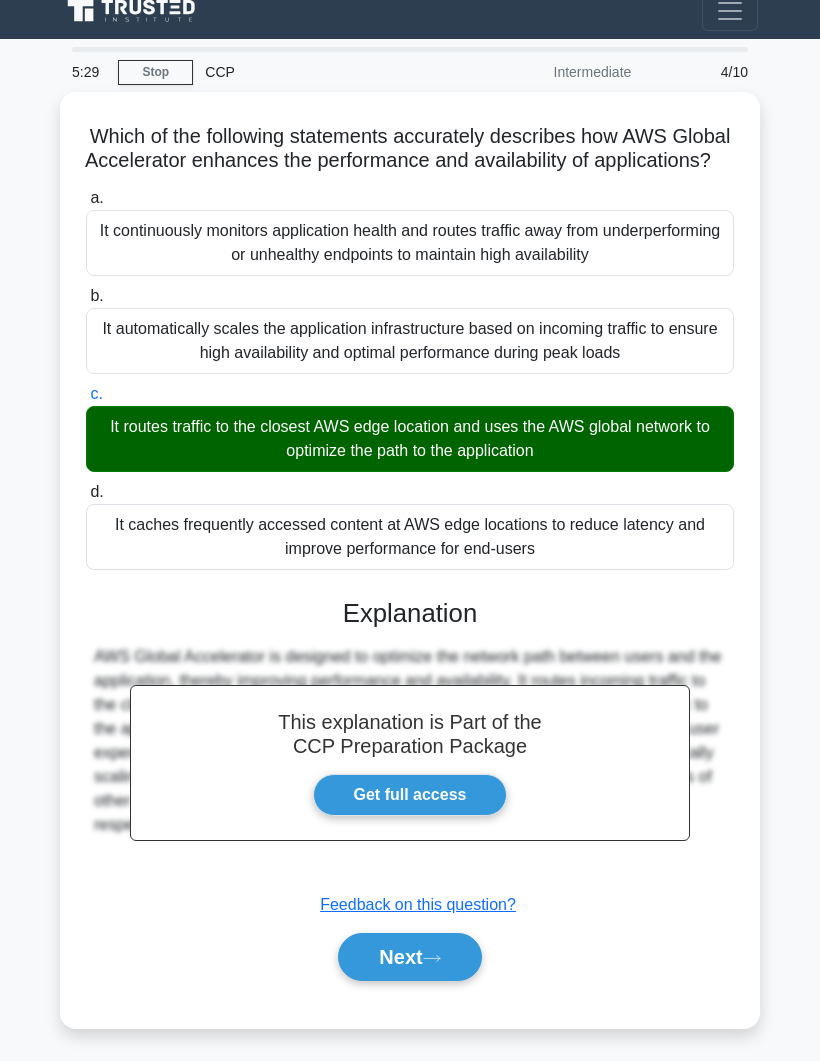 click 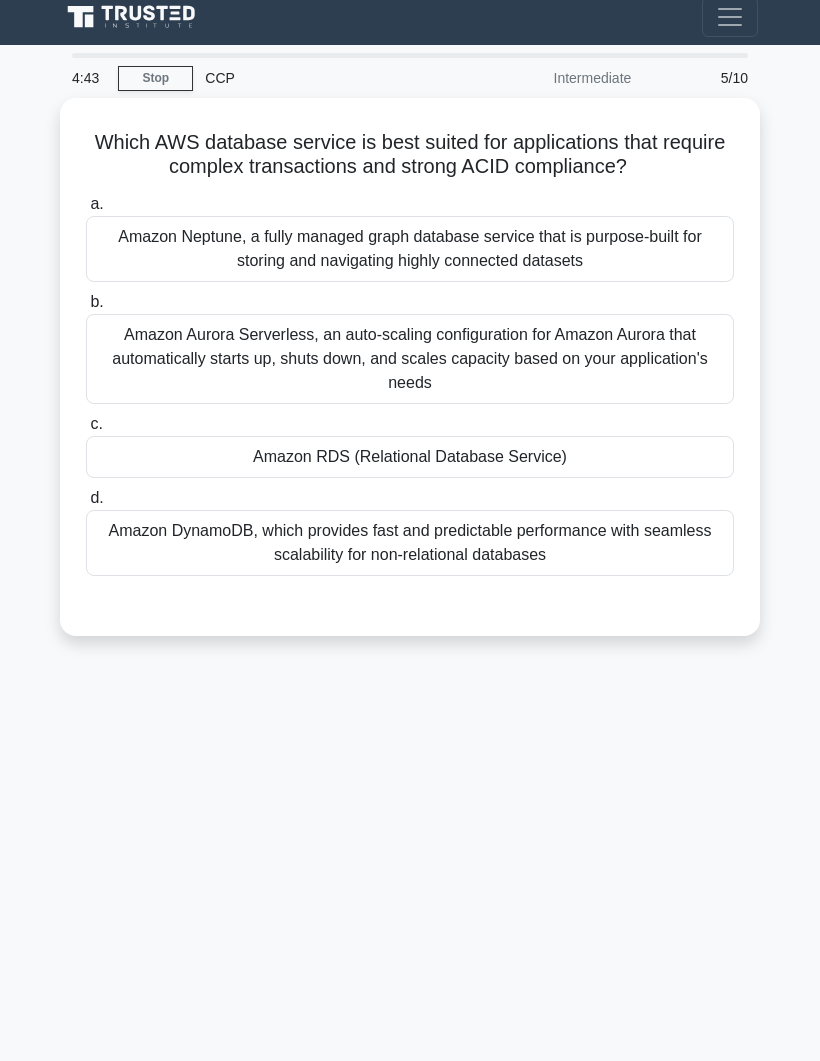 click on "Amazon RDS (Relational Database Service)" at bounding box center (410, 457) 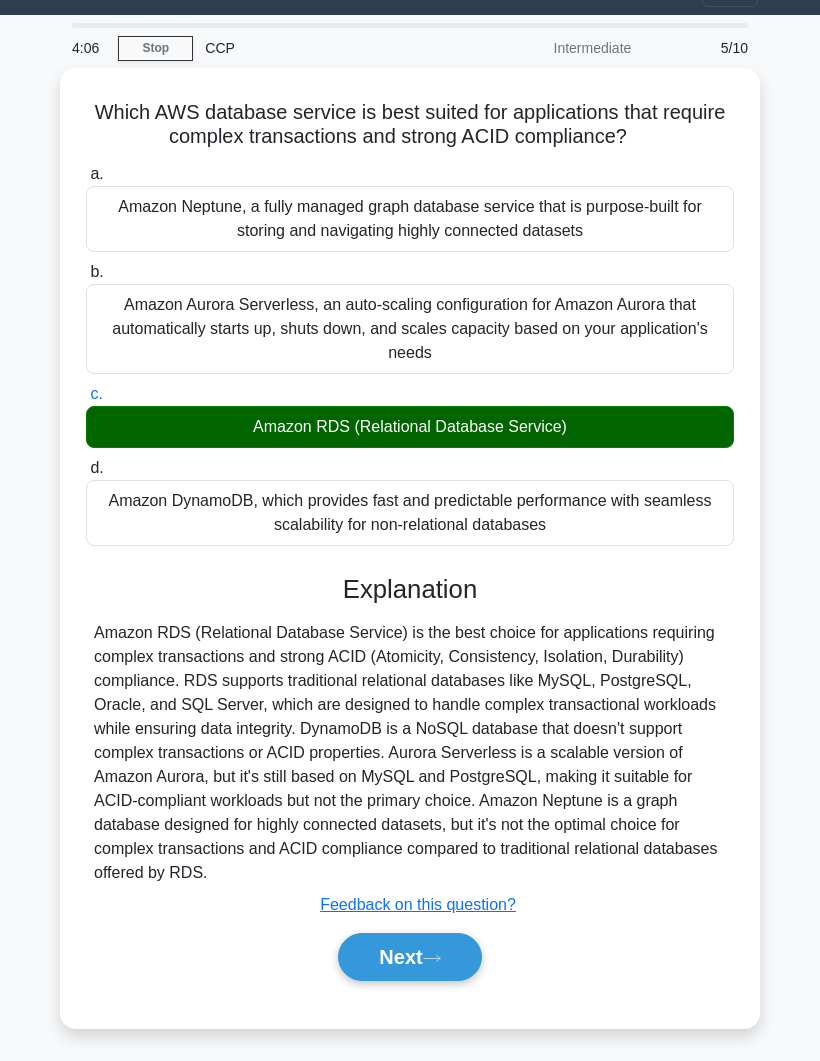 click 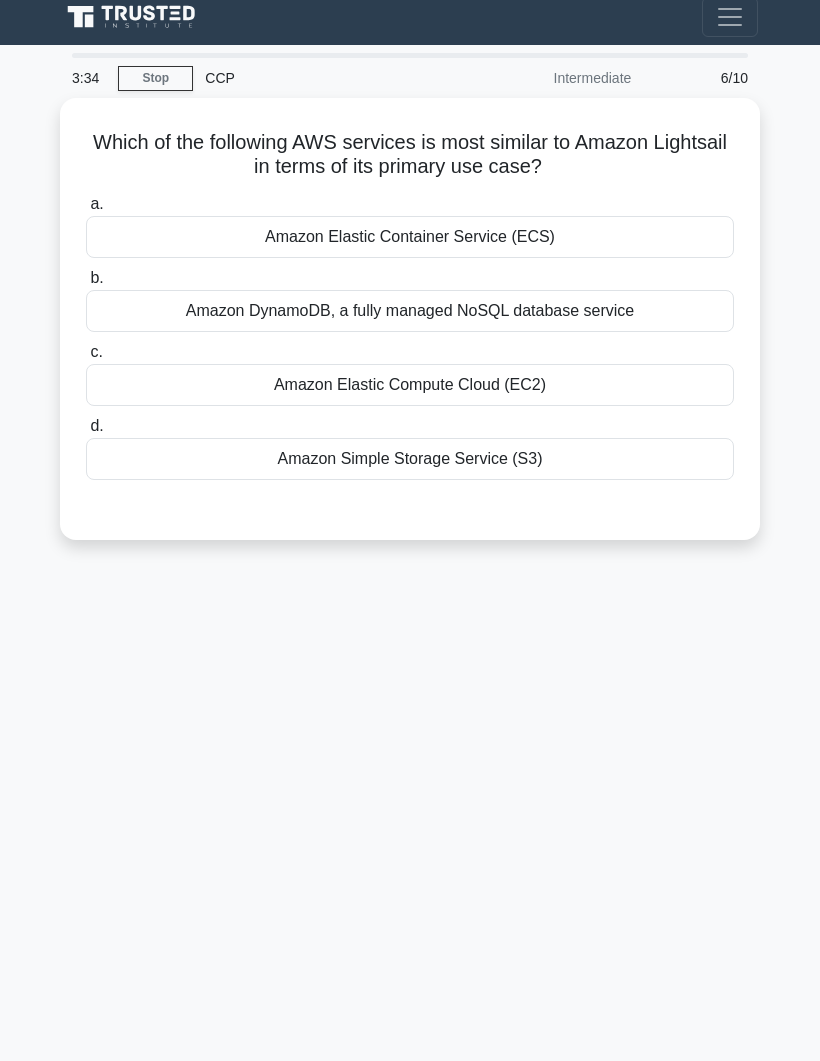 click on "Amazon Simple Storage Service (S3)" at bounding box center [410, 459] 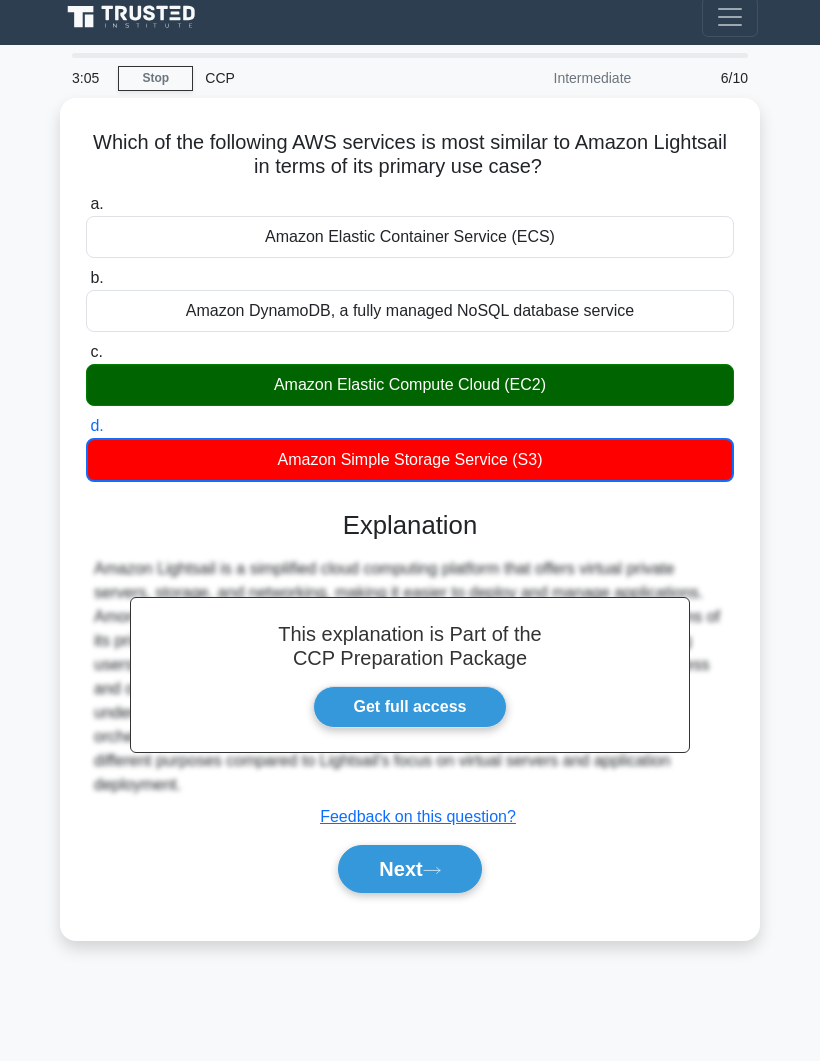 click 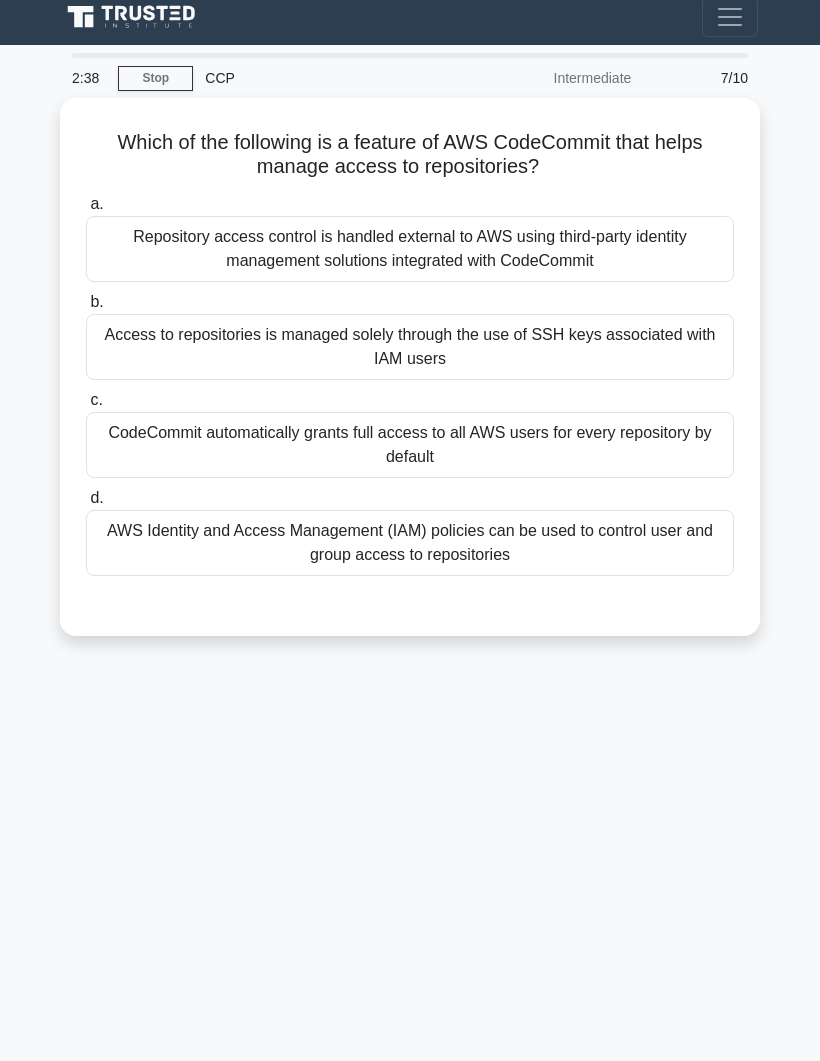 click on "Repository access control is handled external to AWS using third-party identity management solutions integrated with CodeCommit" at bounding box center (410, 249) 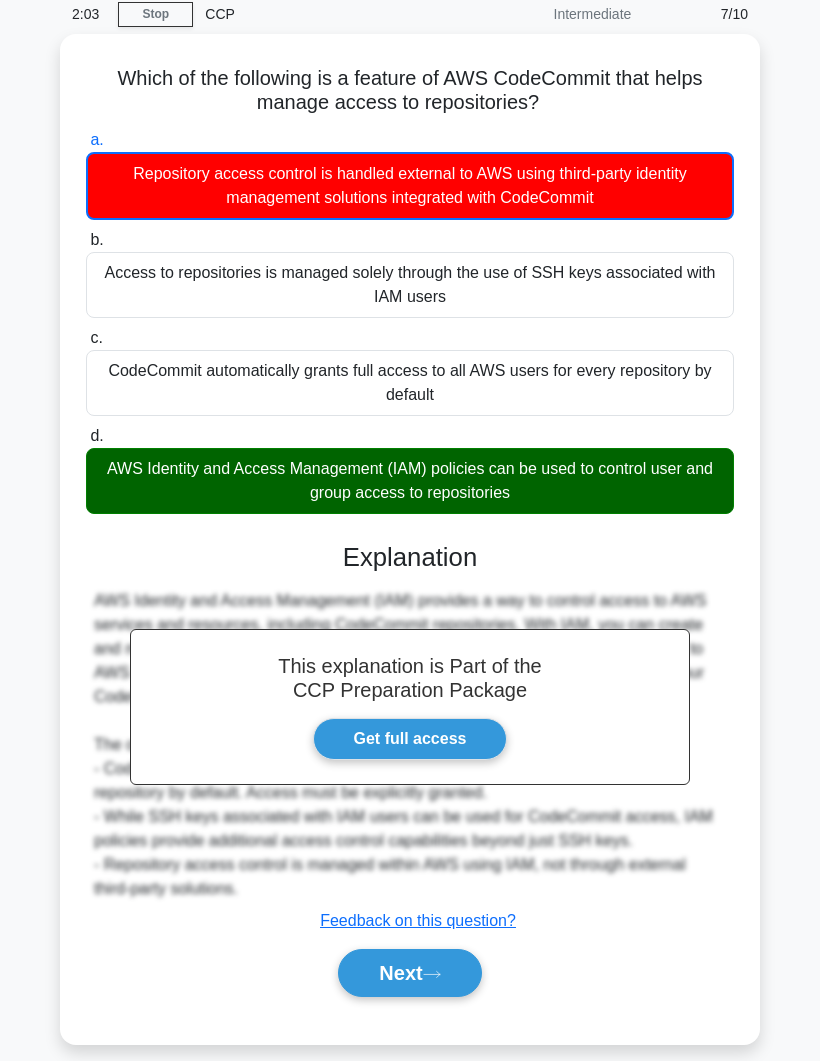 click on "Next" at bounding box center (409, 973) 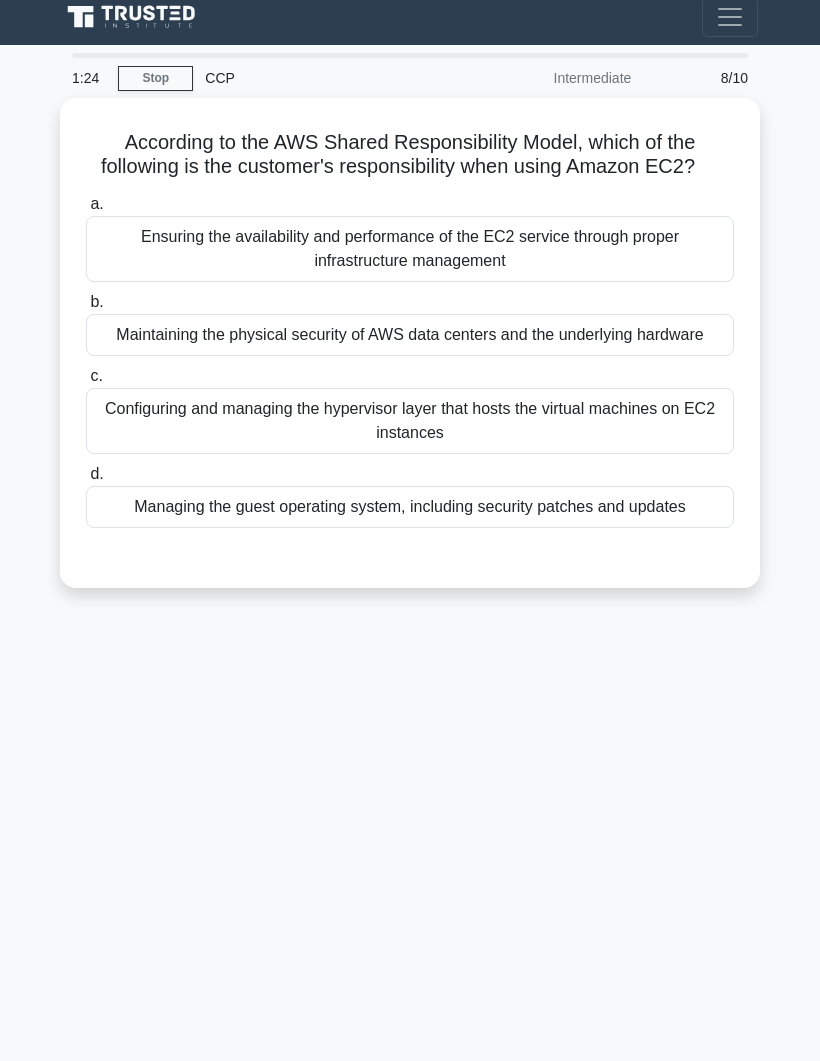 click on "Maintaining the physical security of AWS data centers and the underlying hardware" at bounding box center (410, 335) 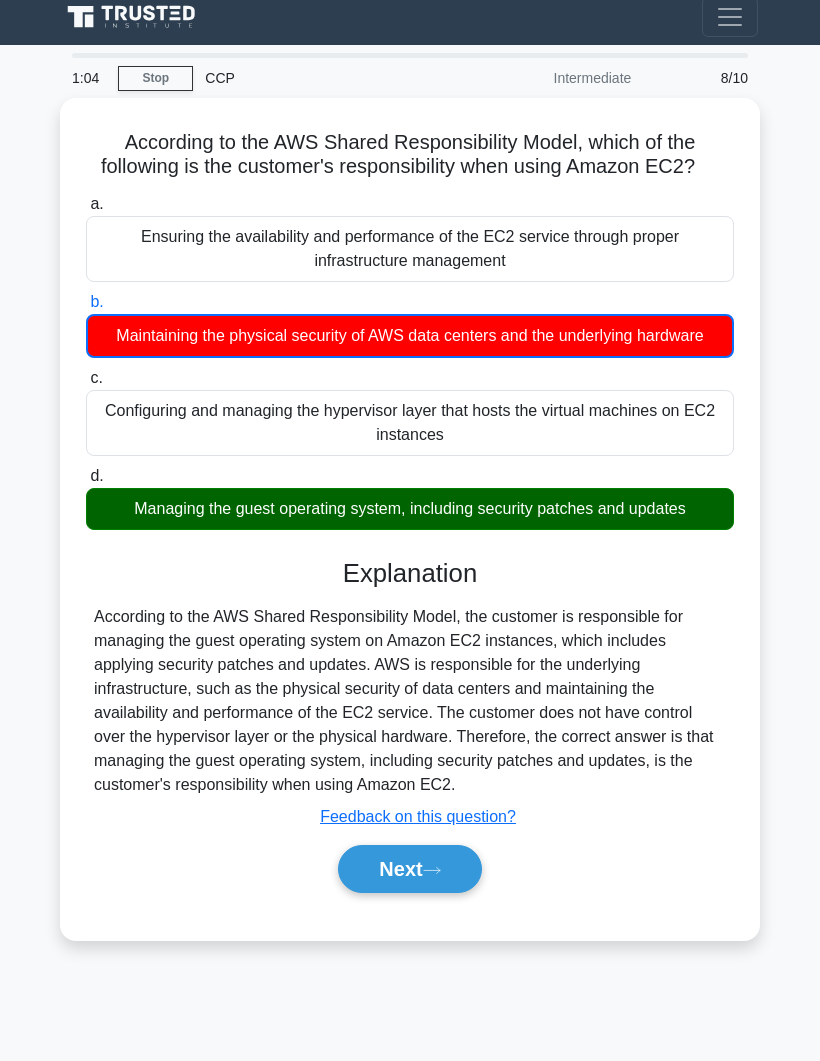 click on "Next" at bounding box center [409, 869] 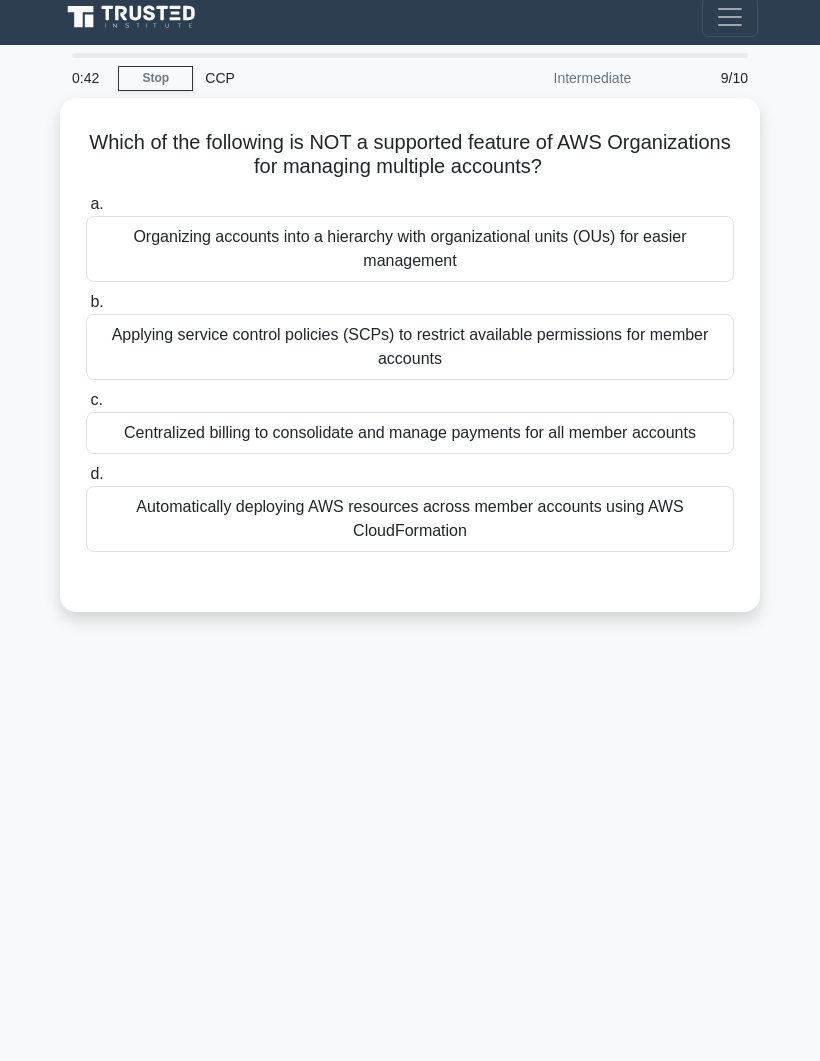 click on "Automatically deploying AWS resources across member accounts using AWS CloudFormation" at bounding box center [410, 519] 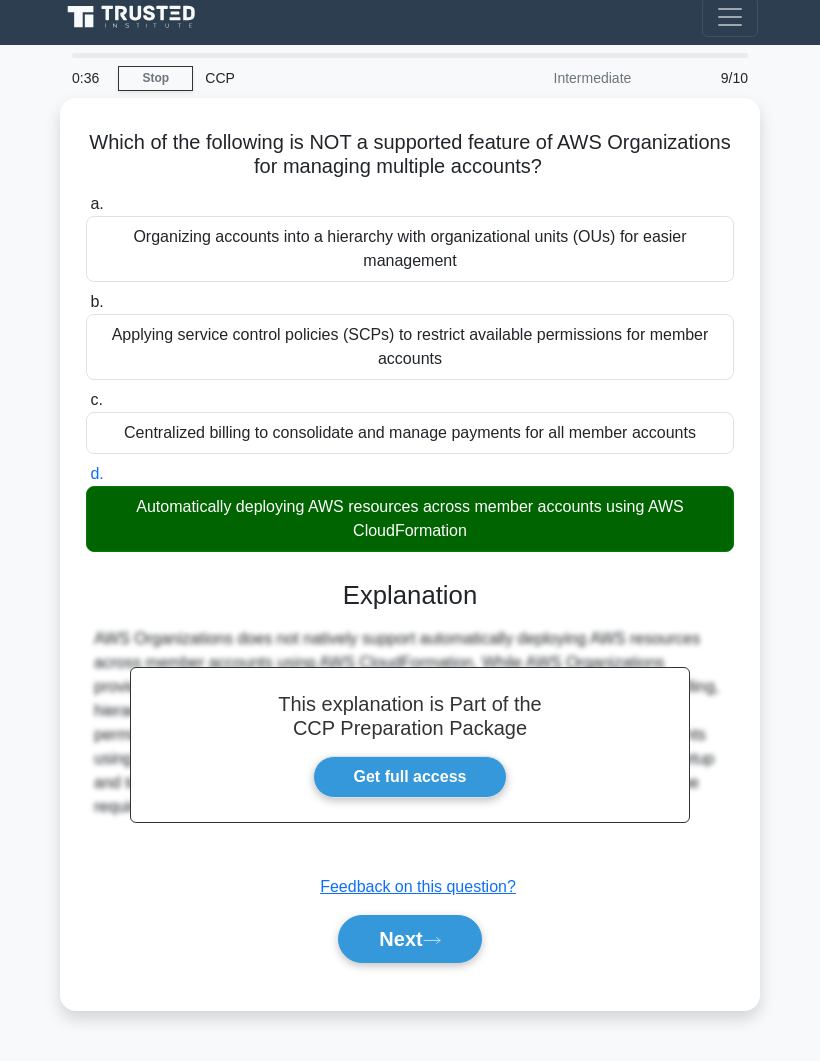 click on "Next" at bounding box center (409, 939) 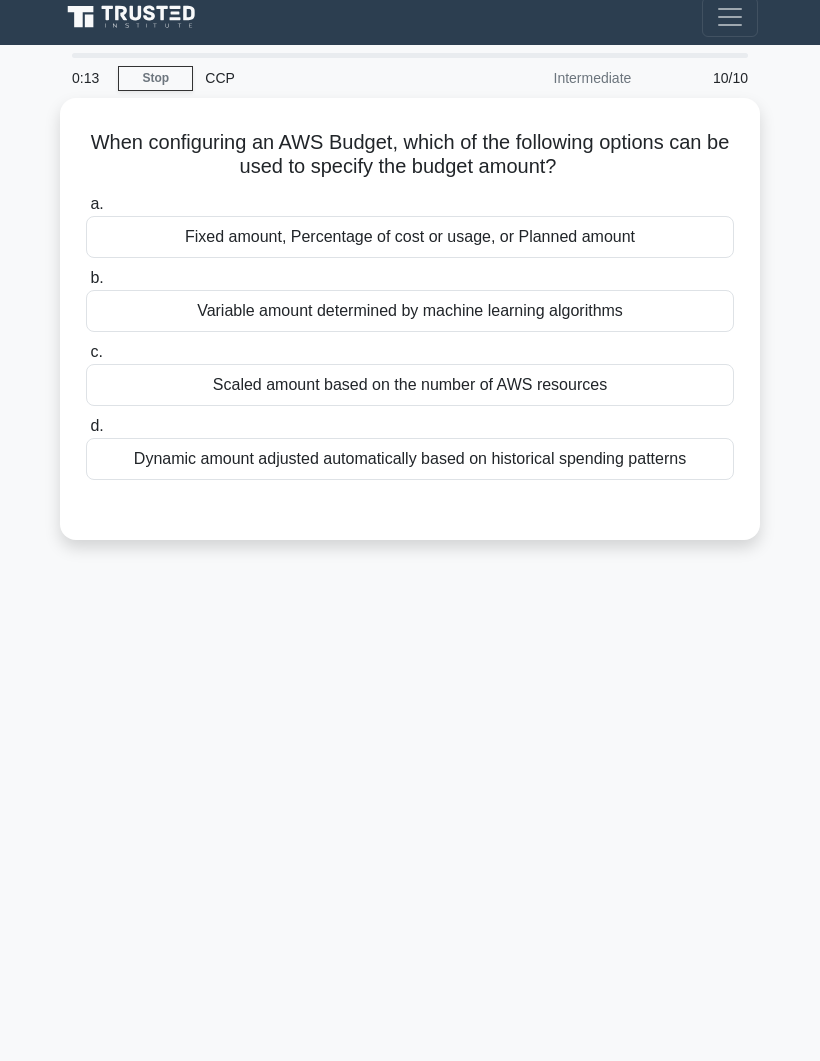 click on "Variable amount determined by machine learning algorithms" at bounding box center [410, 311] 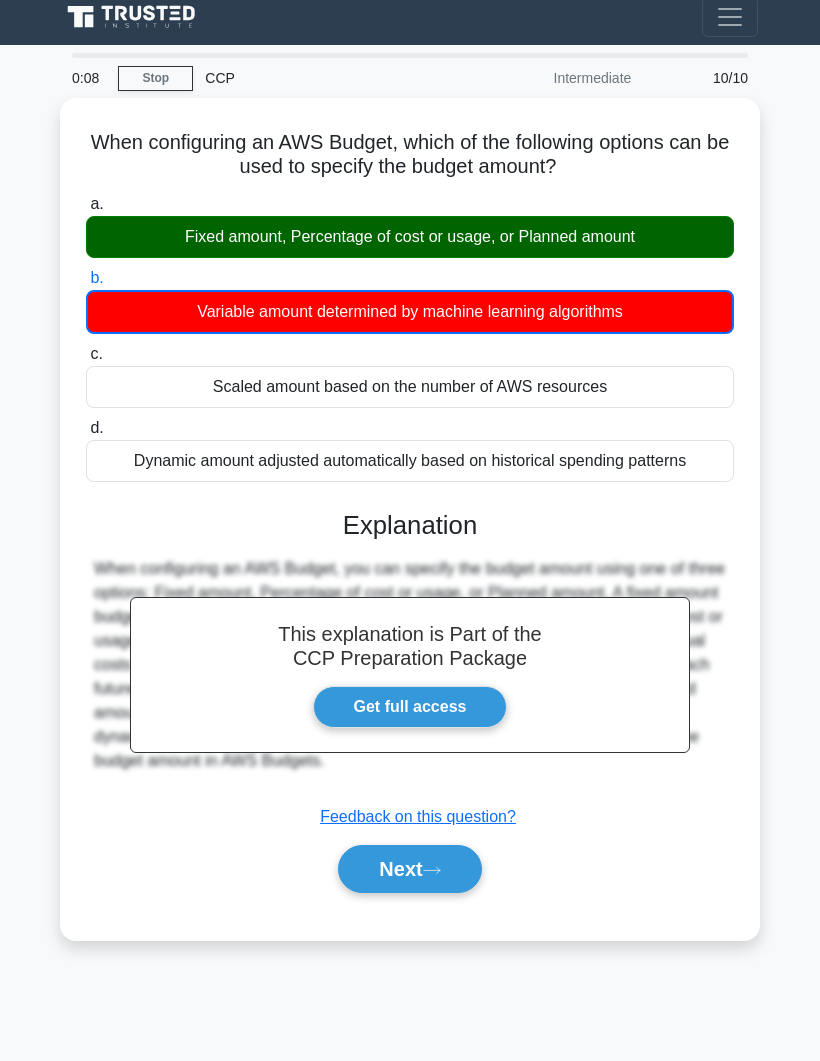 click on "Next" at bounding box center (409, 869) 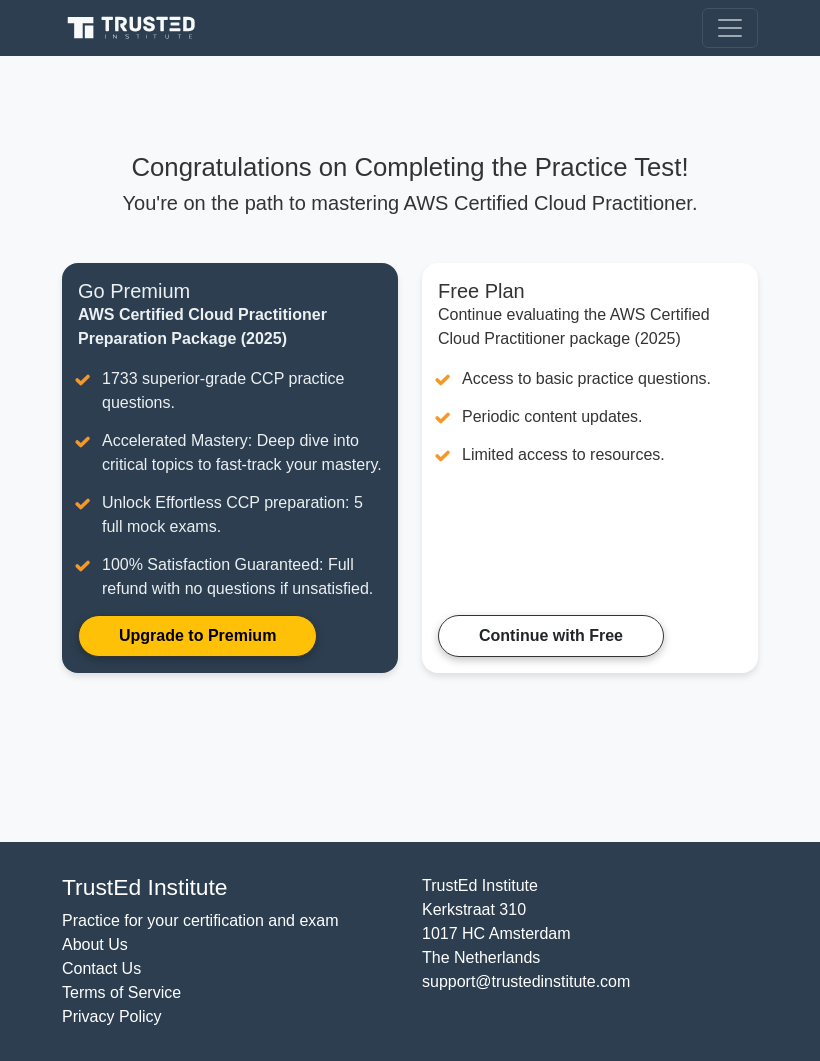 scroll, scrollTop: 0, scrollLeft: 0, axis: both 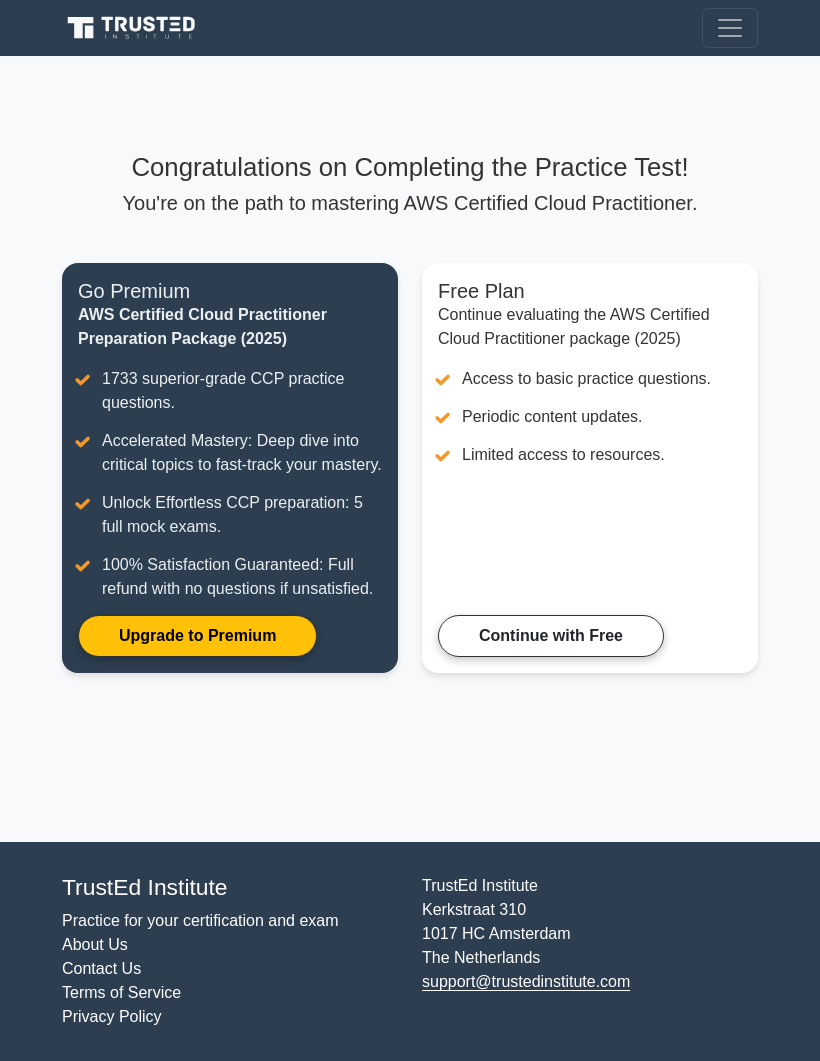 click on "Continue with Free" at bounding box center [551, 636] 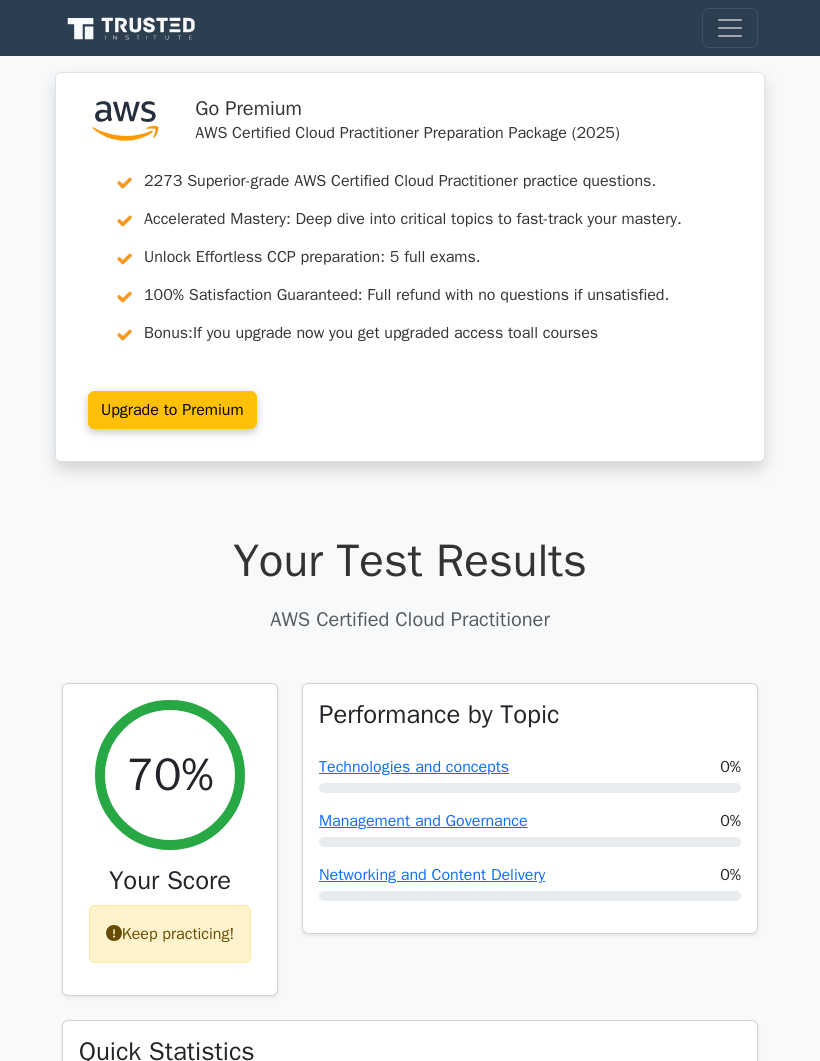 scroll, scrollTop: 0, scrollLeft: 0, axis: both 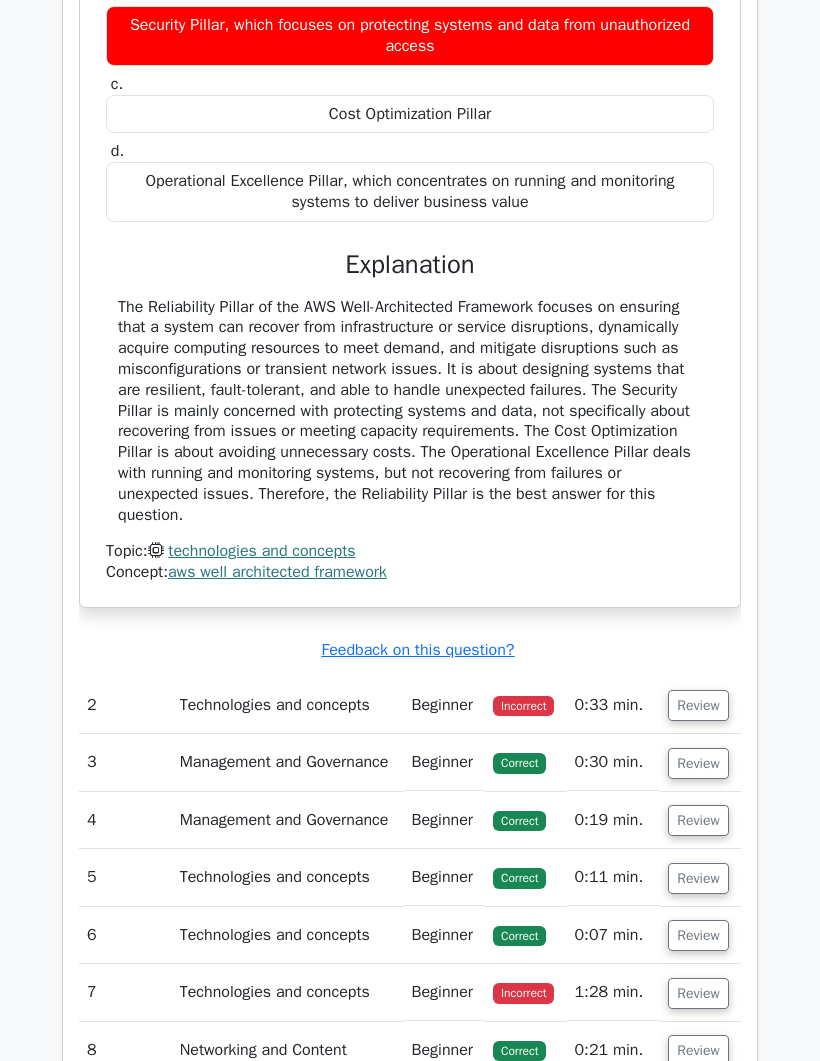 click on "Review" at bounding box center [698, 705] 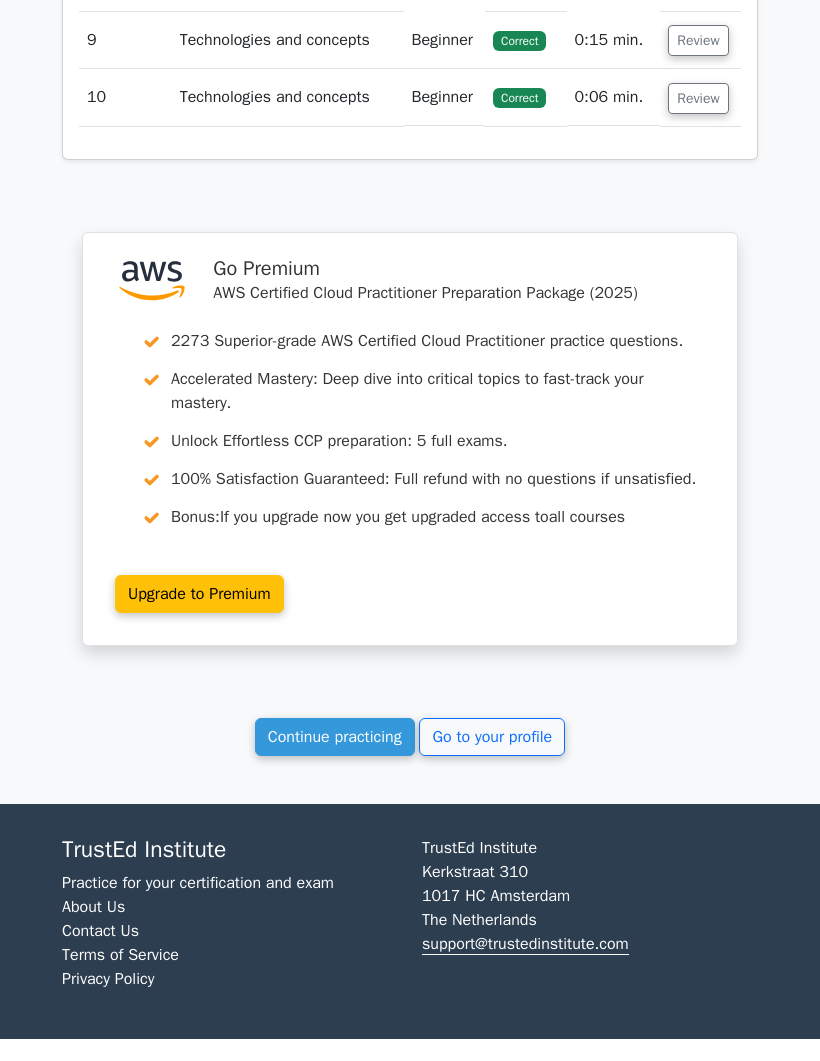 scroll, scrollTop: 3761, scrollLeft: 0, axis: vertical 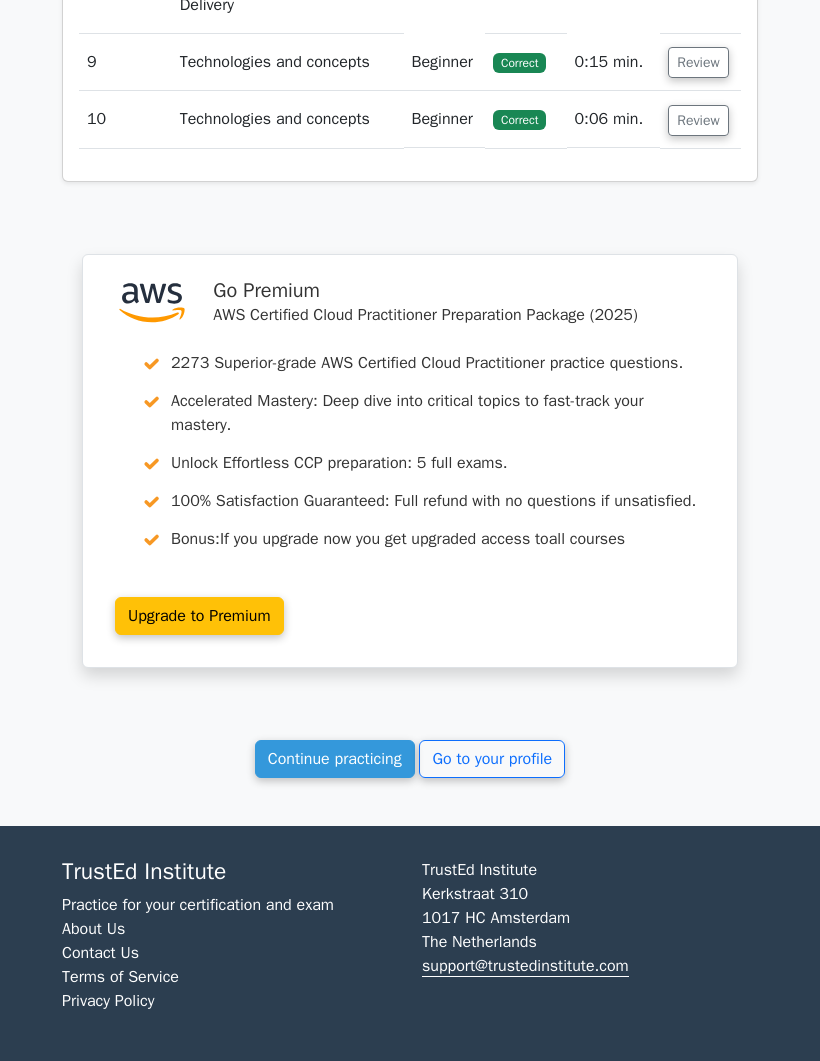 click on "Continue practicing" at bounding box center [335, 759] 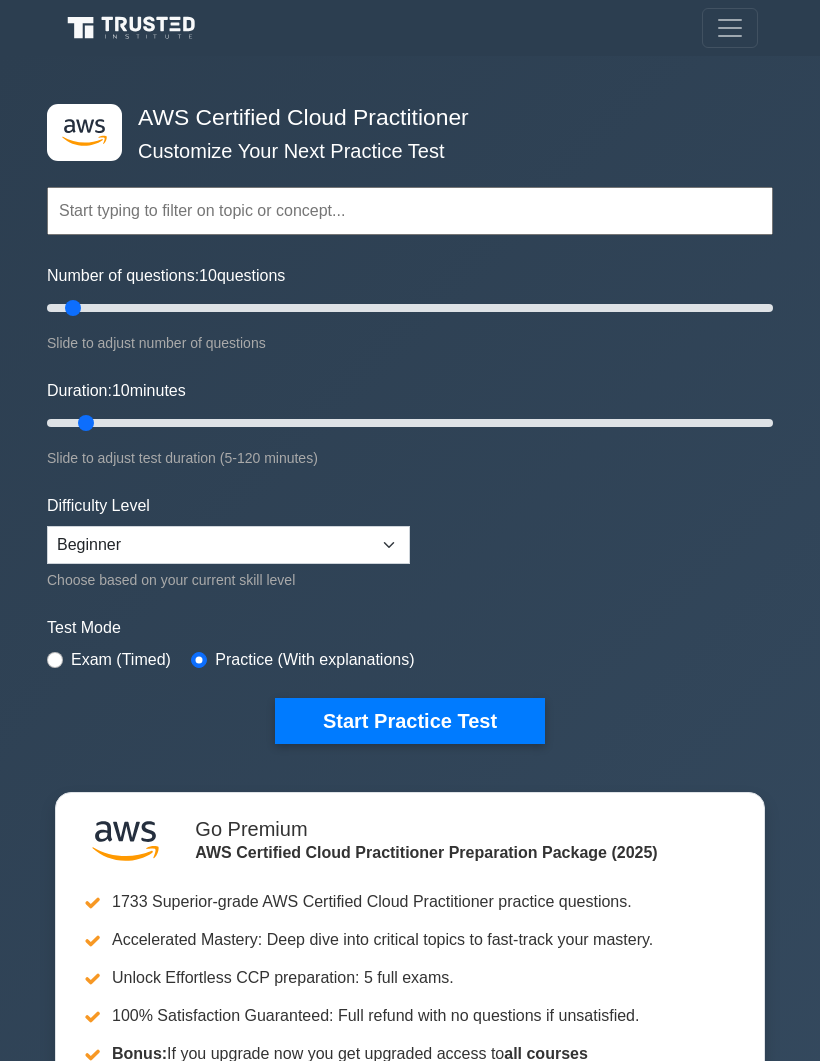 scroll, scrollTop: 0, scrollLeft: 0, axis: both 